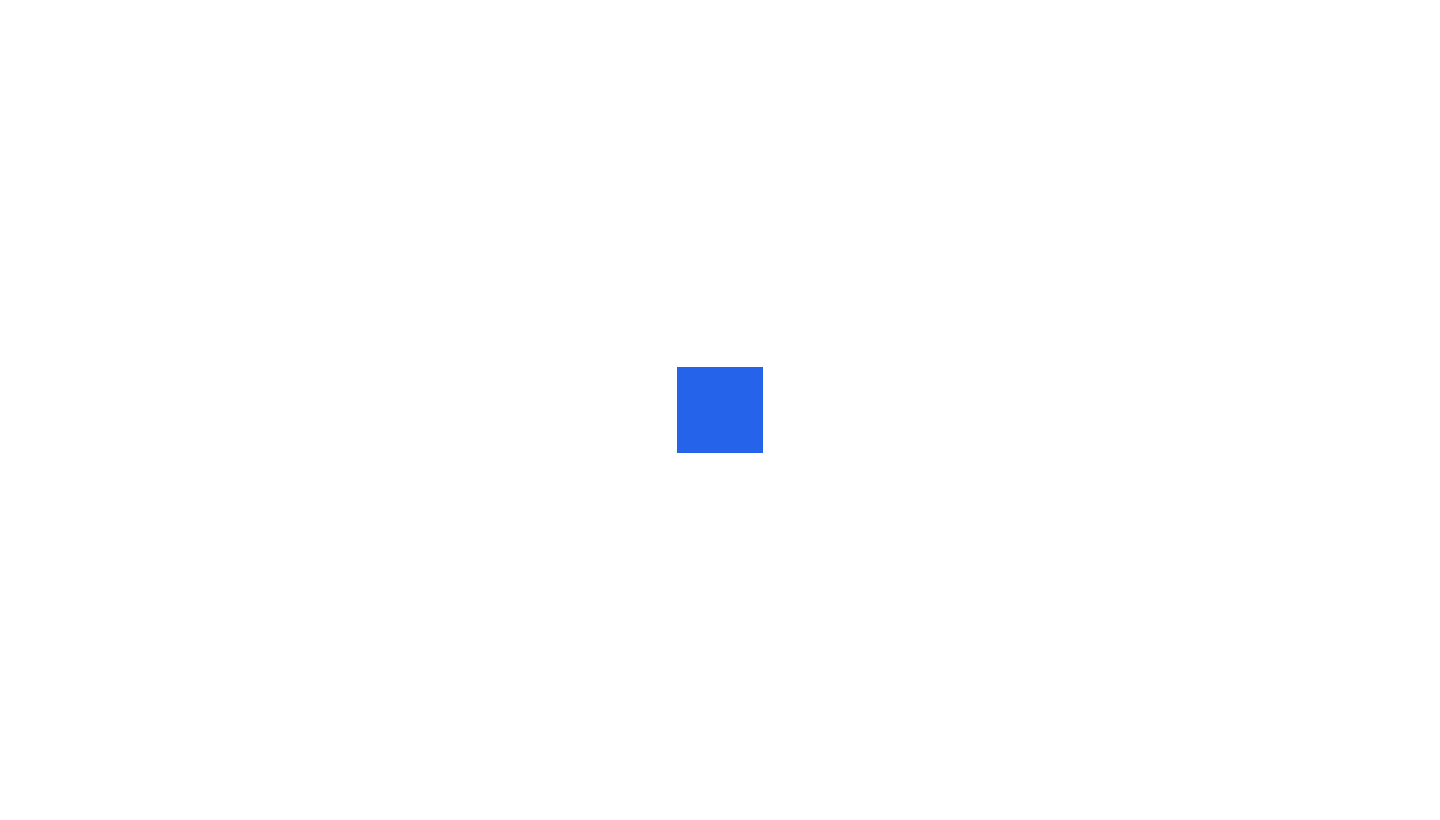 scroll, scrollTop: 0, scrollLeft: 0, axis: both 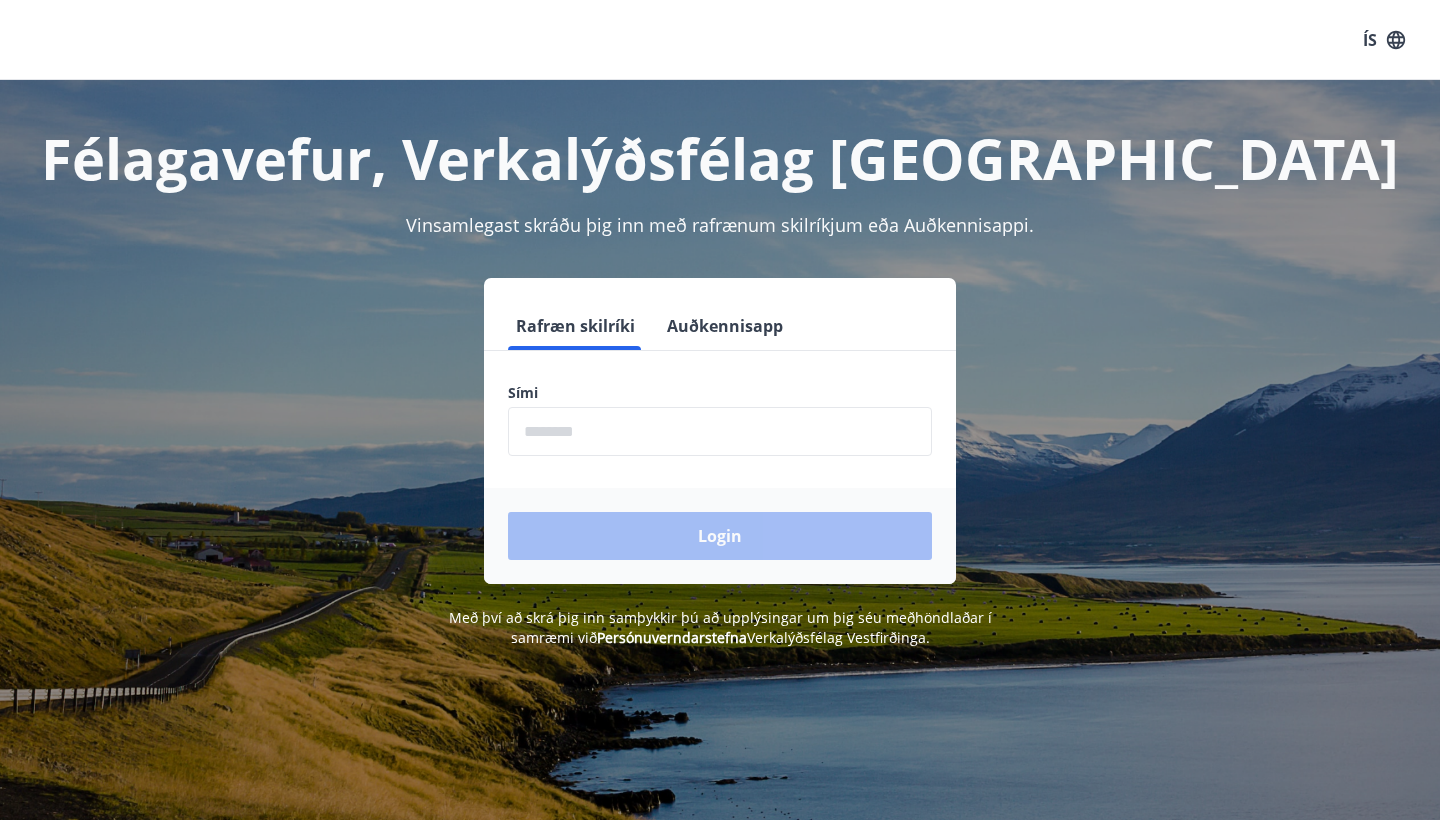 click at bounding box center (720, 431) 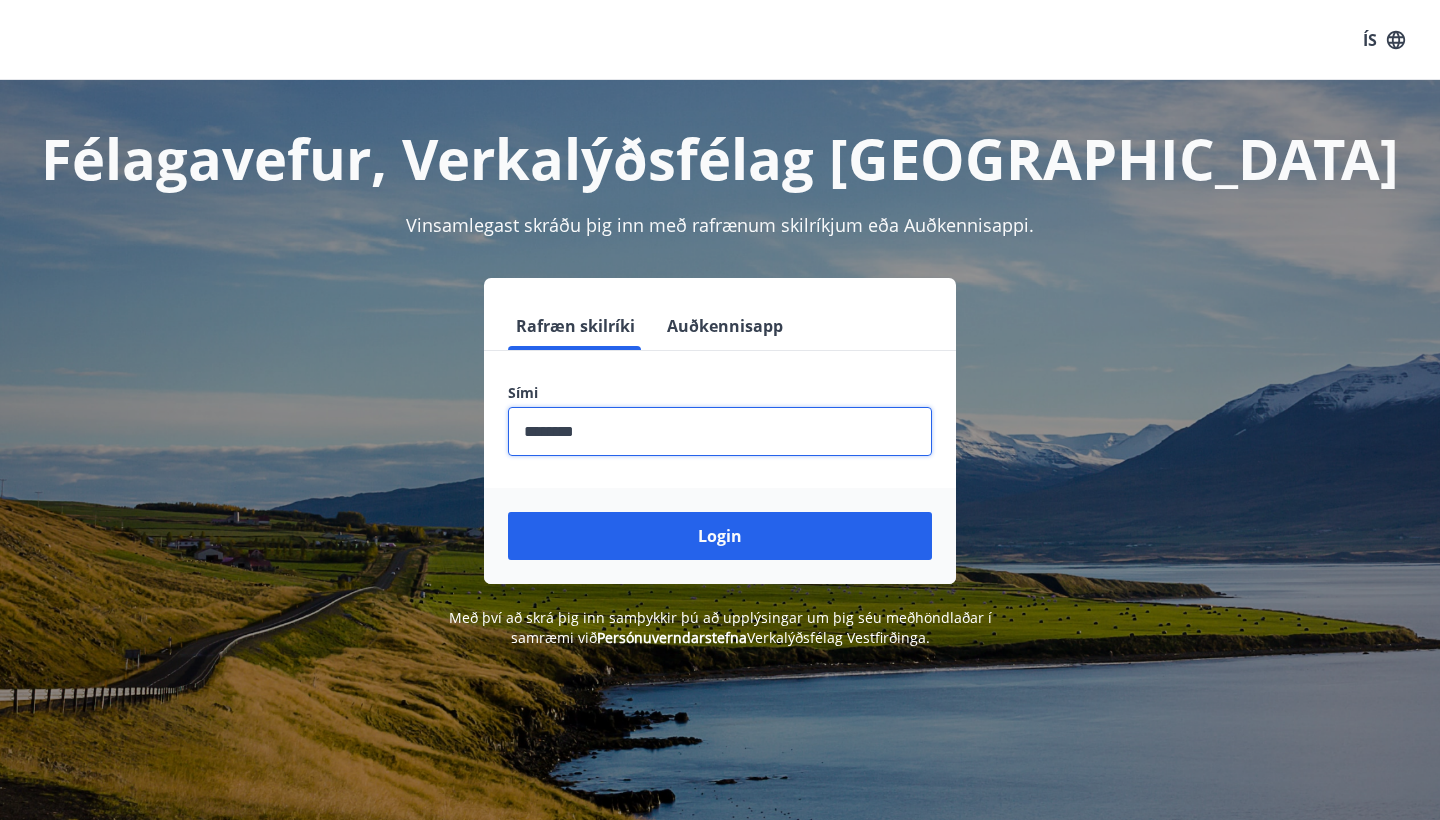 type on "********" 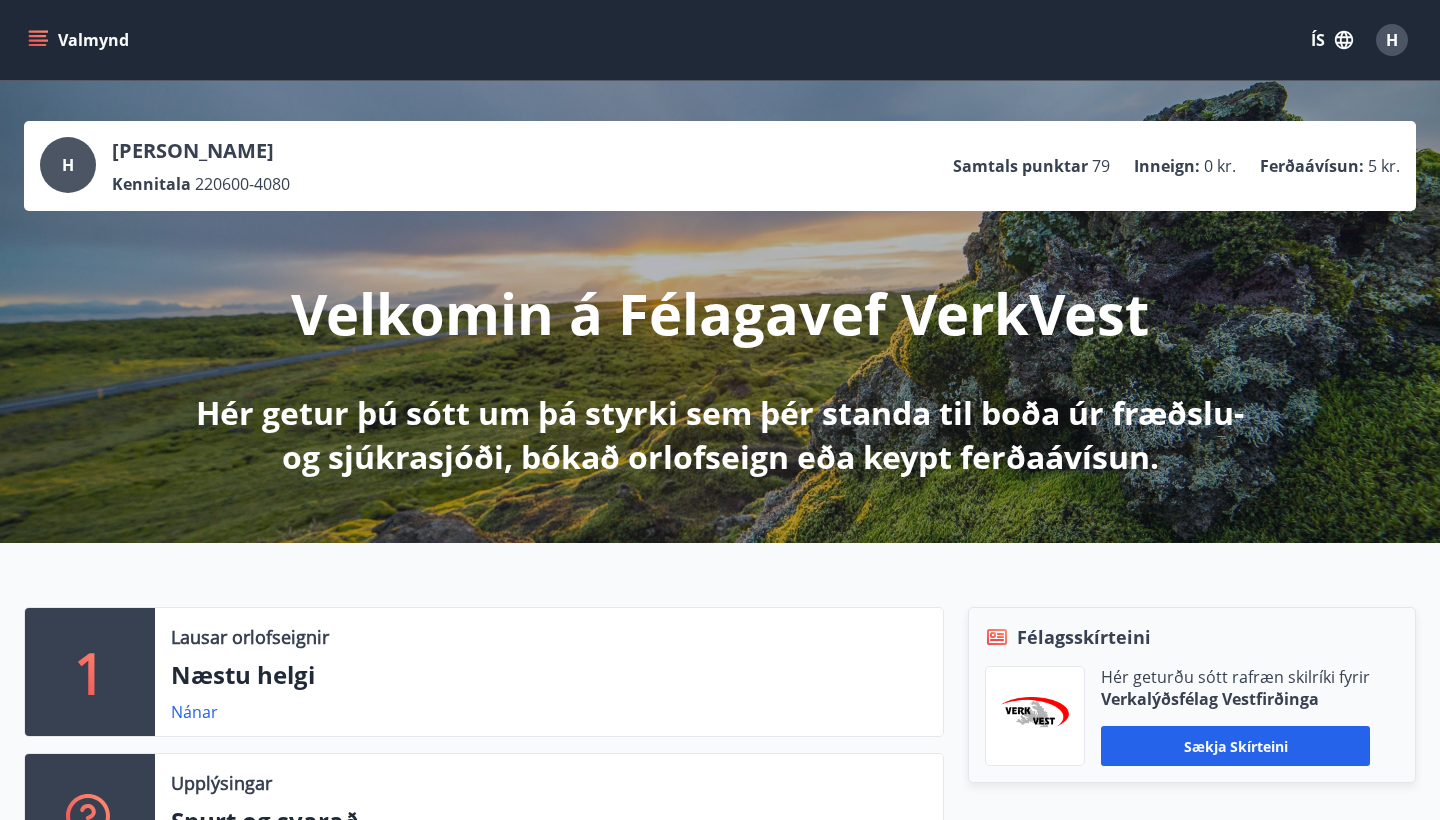 scroll, scrollTop: 0, scrollLeft: 0, axis: both 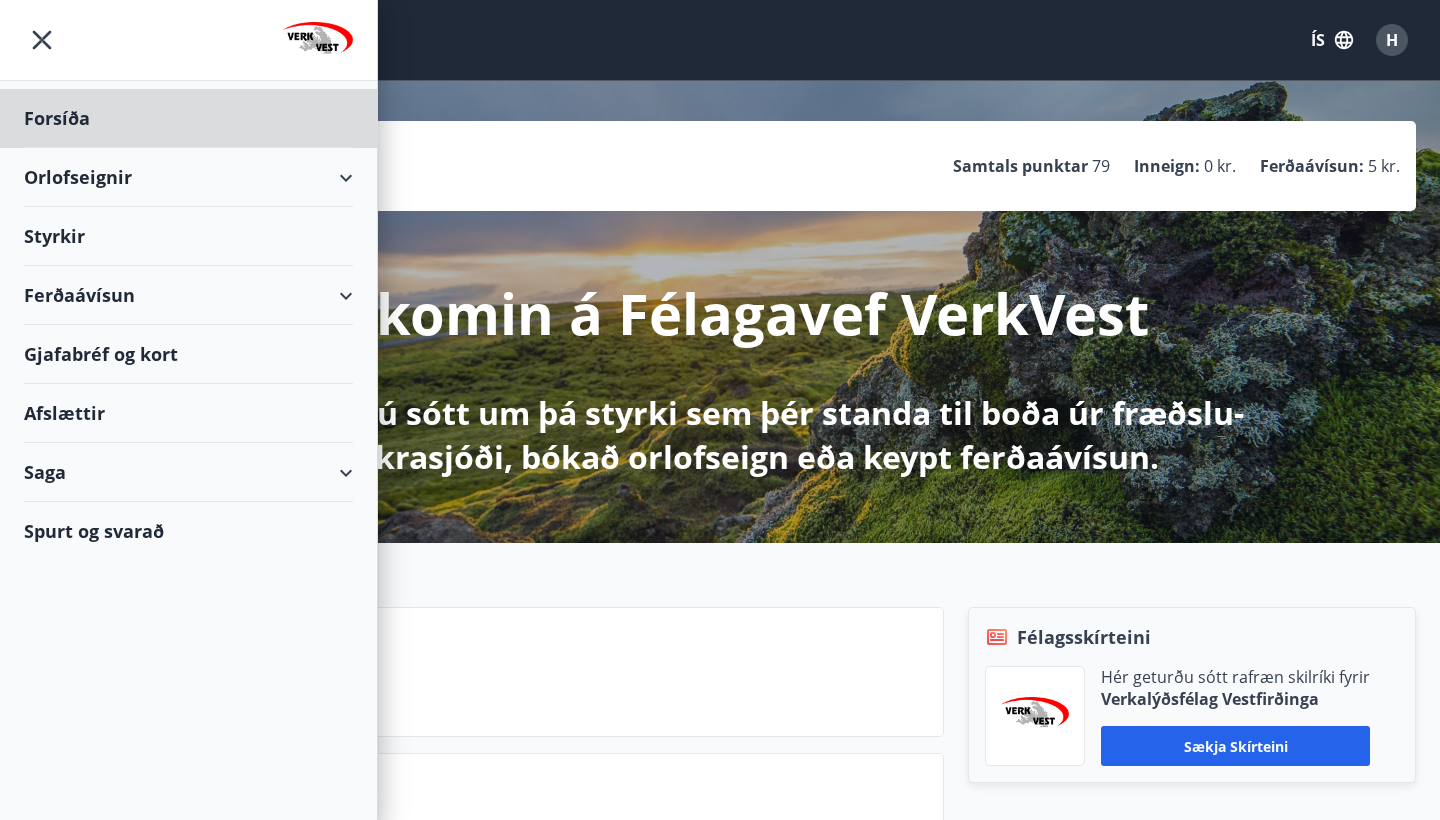 click on "Styrkir" at bounding box center [188, 118] 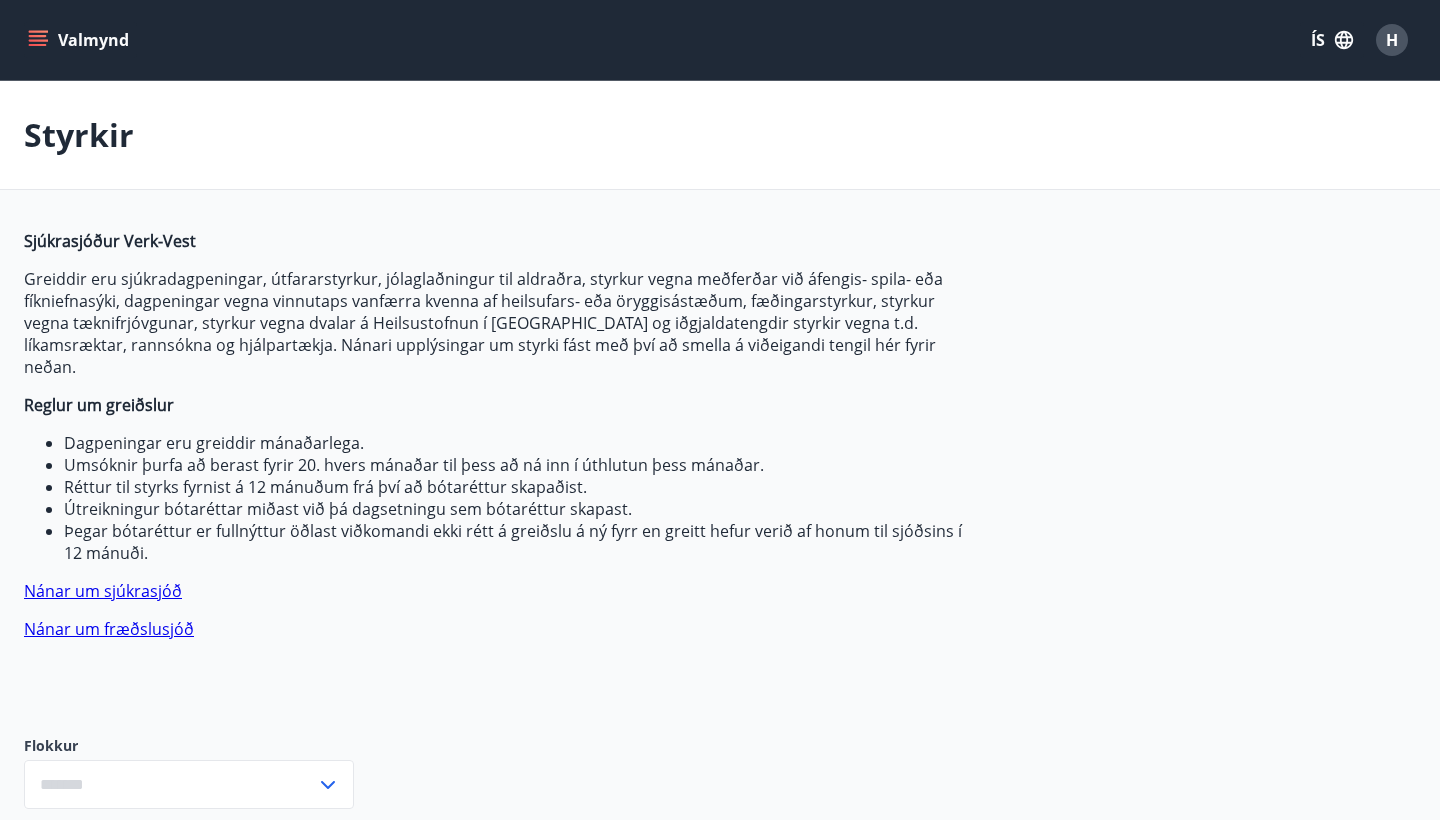 type on "***" 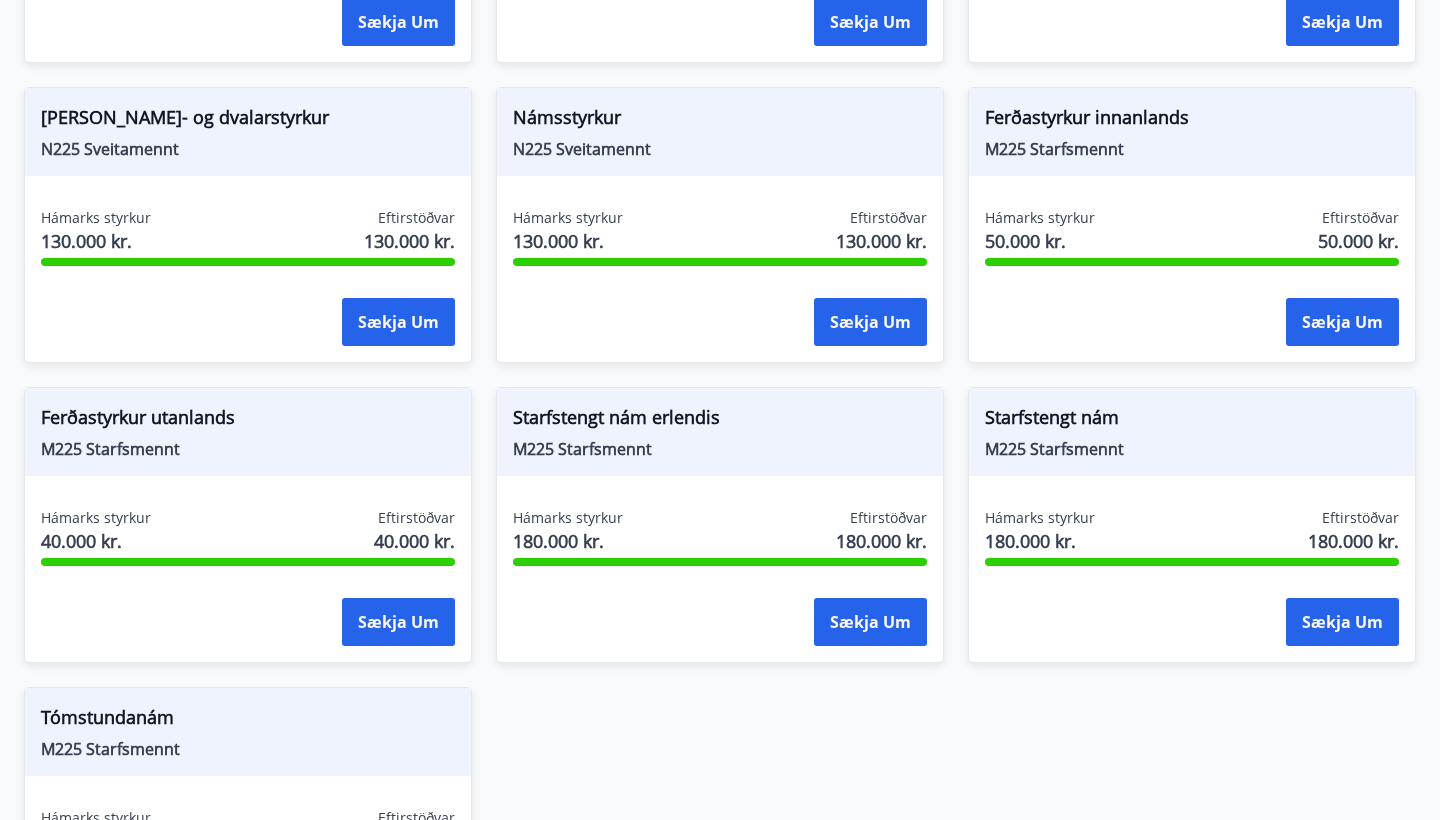 scroll, scrollTop: 1922, scrollLeft: 0, axis: vertical 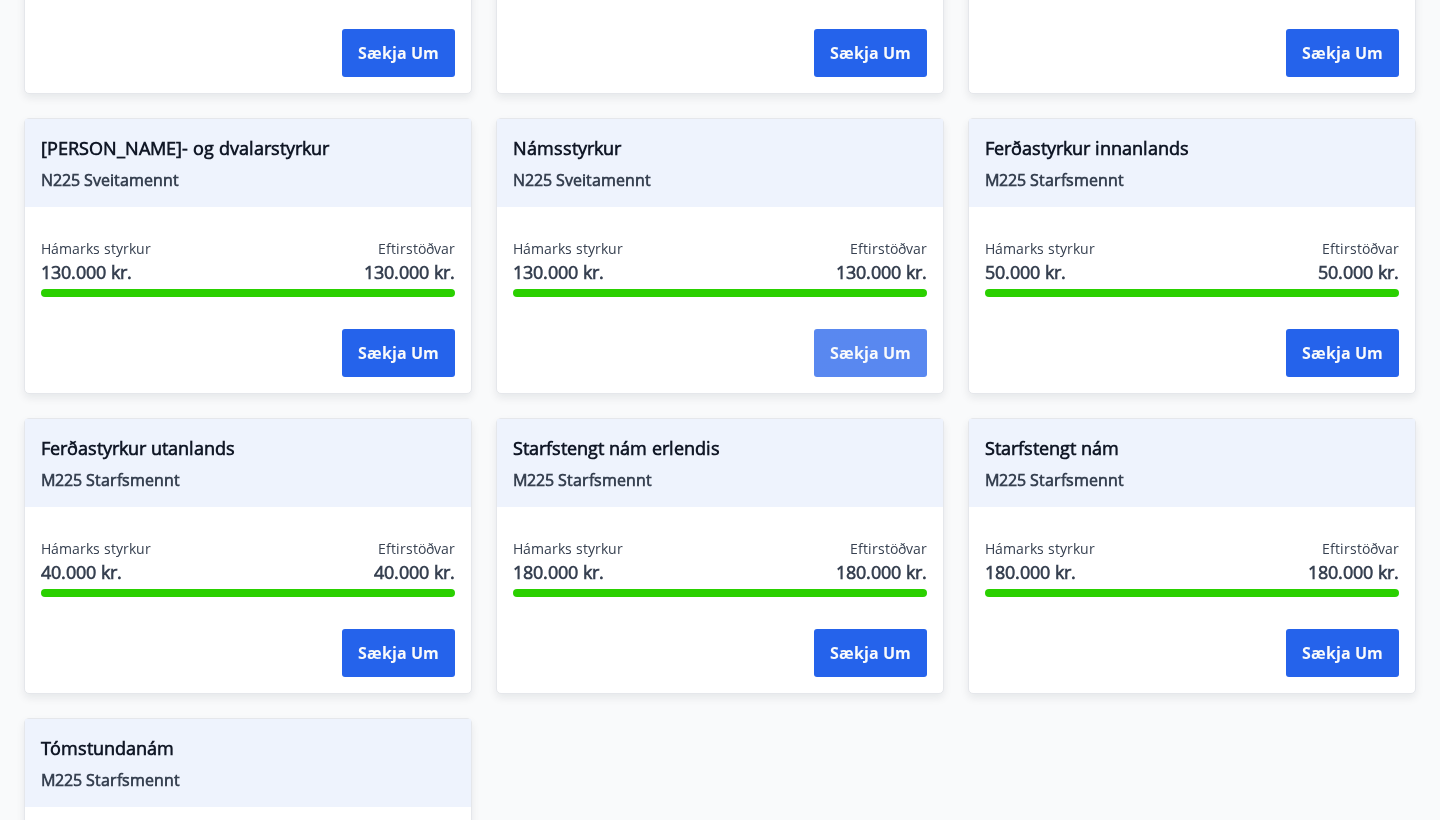 click on "Sækja um" at bounding box center (870, 353) 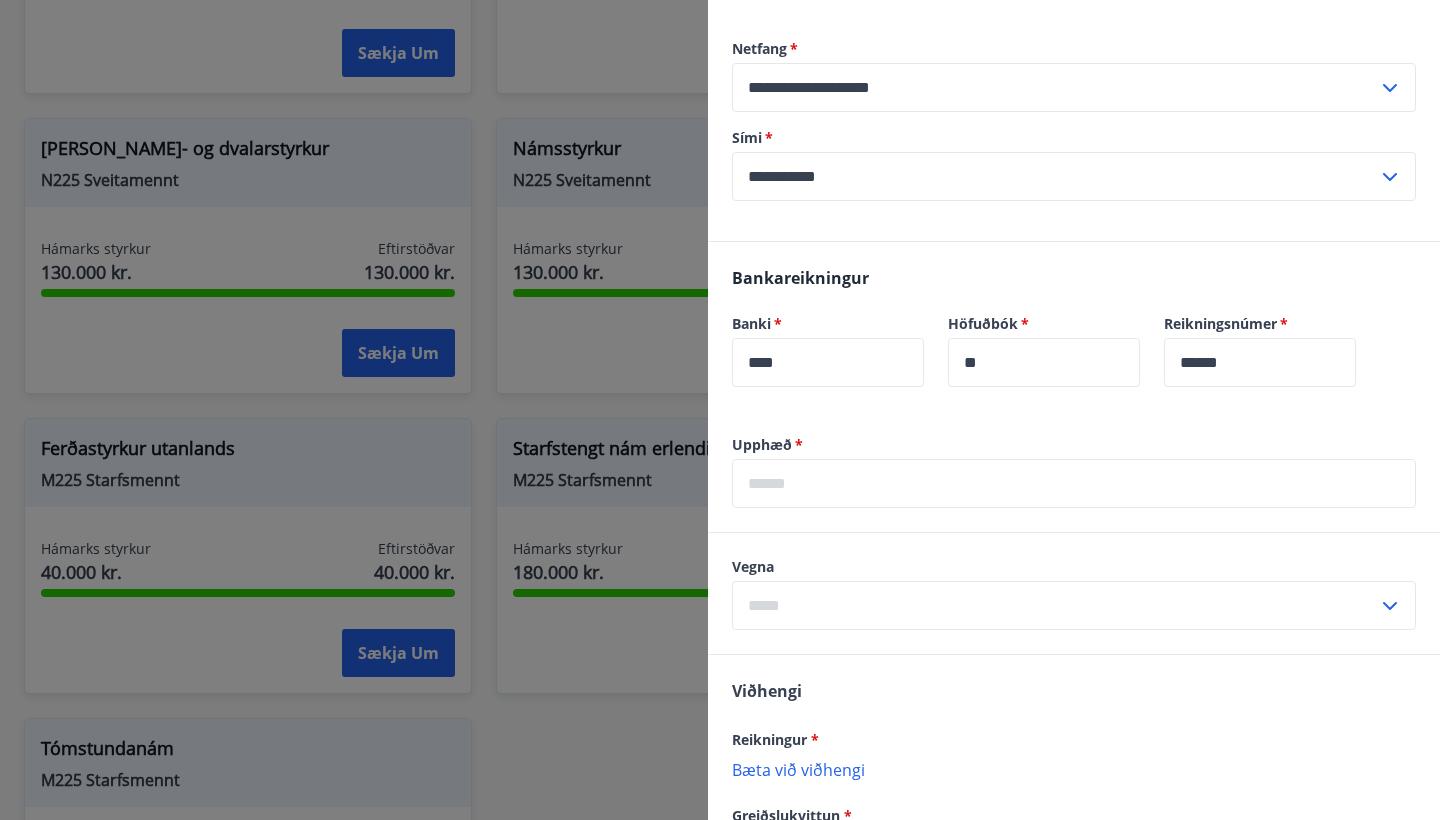 scroll, scrollTop: 355, scrollLeft: 0, axis: vertical 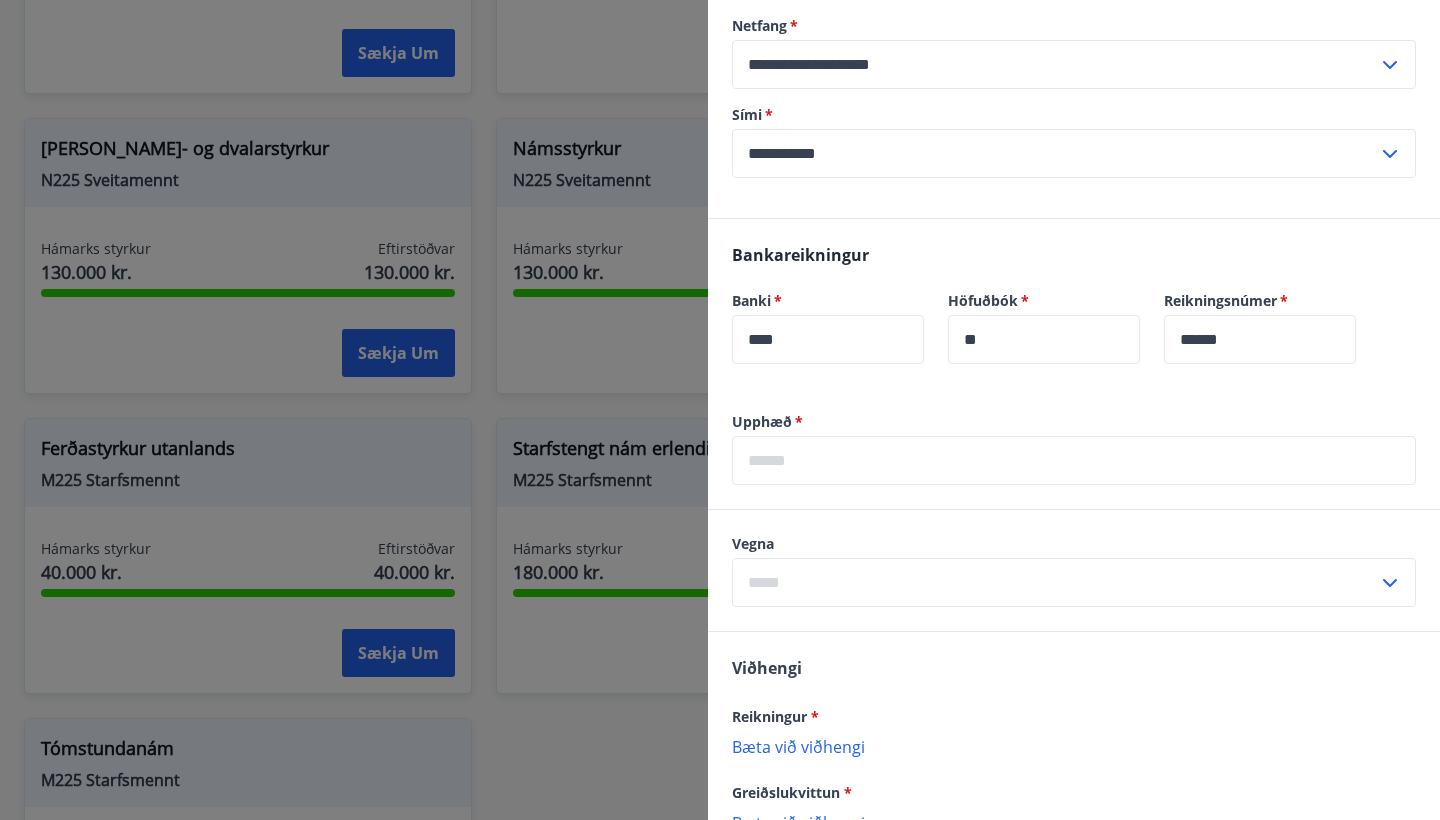 click at bounding box center (1074, 460) 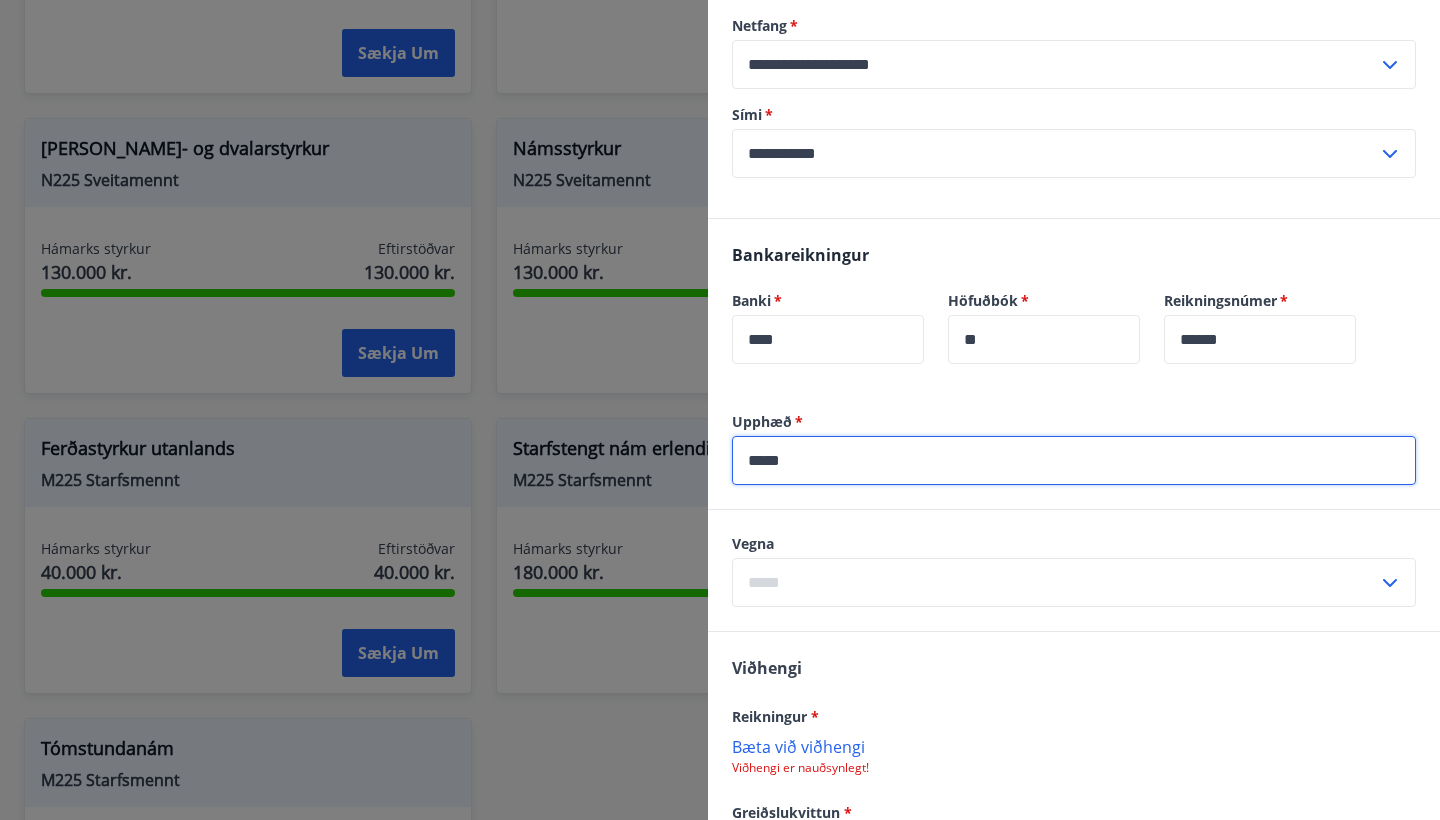 scroll, scrollTop: 421, scrollLeft: 0, axis: vertical 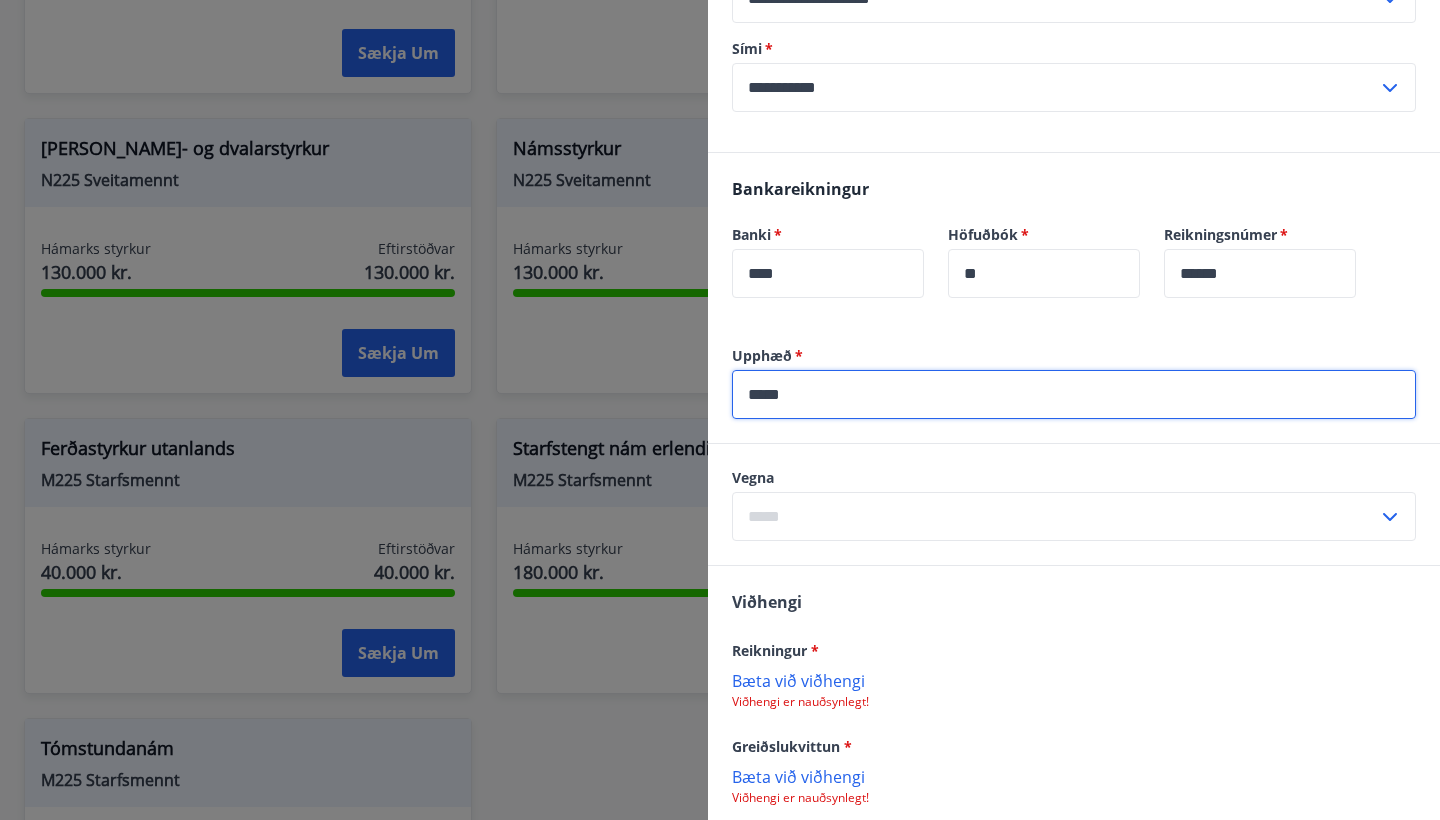 type on "*****" 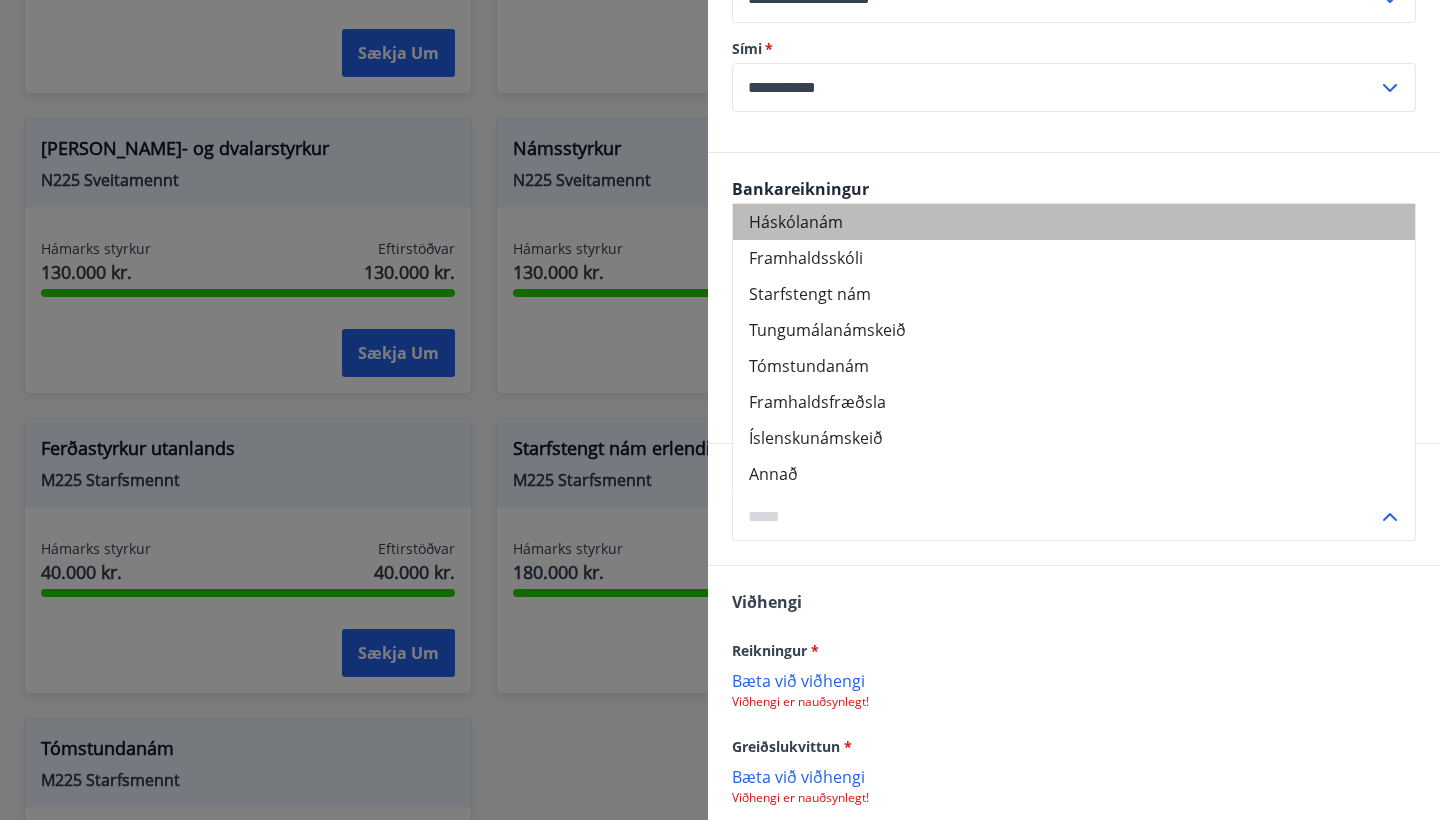 click on "Háskólanám" at bounding box center (1074, 222) 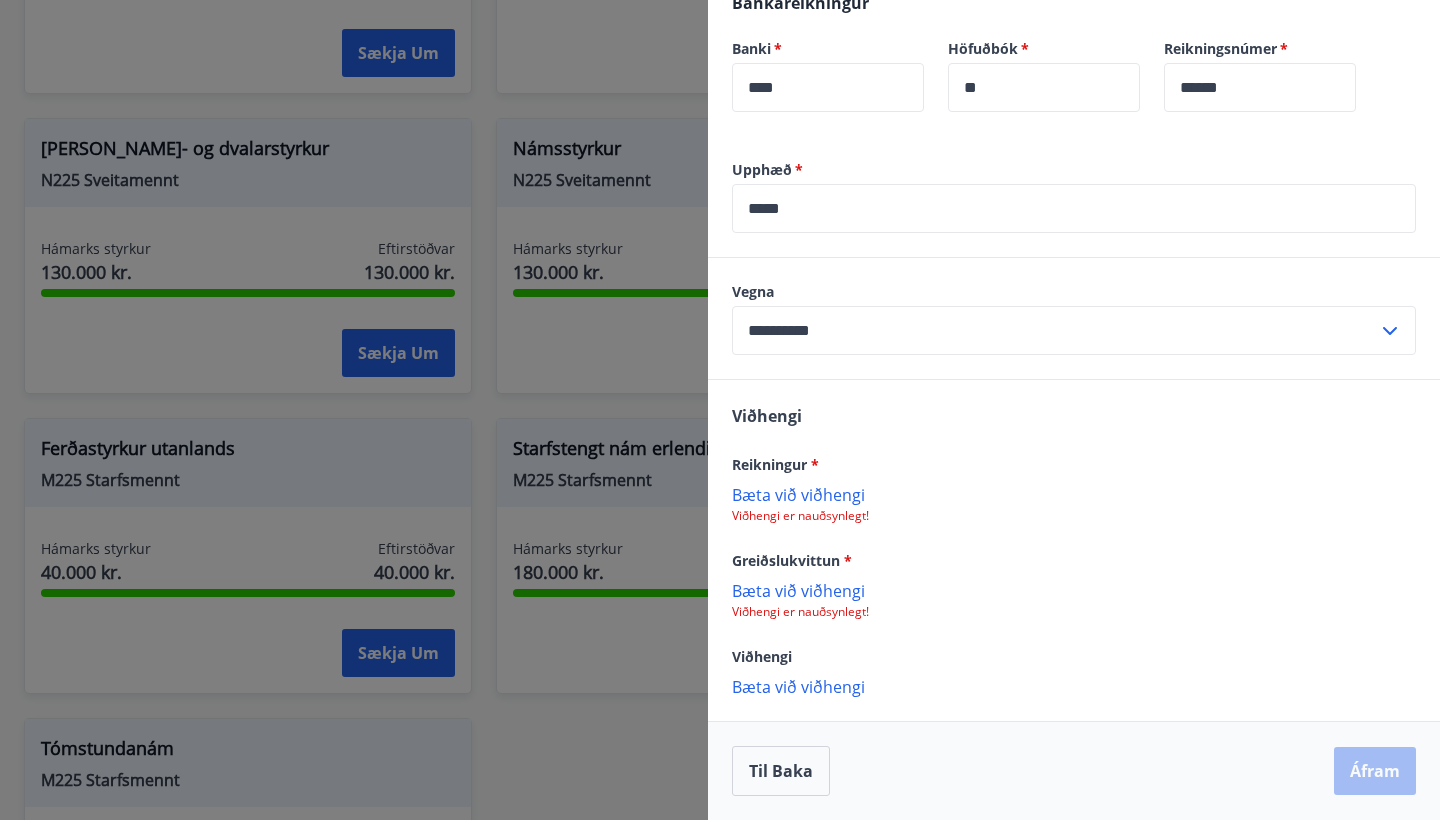 scroll, scrollTop: 631, scrollLeft: 0, axis: vertical 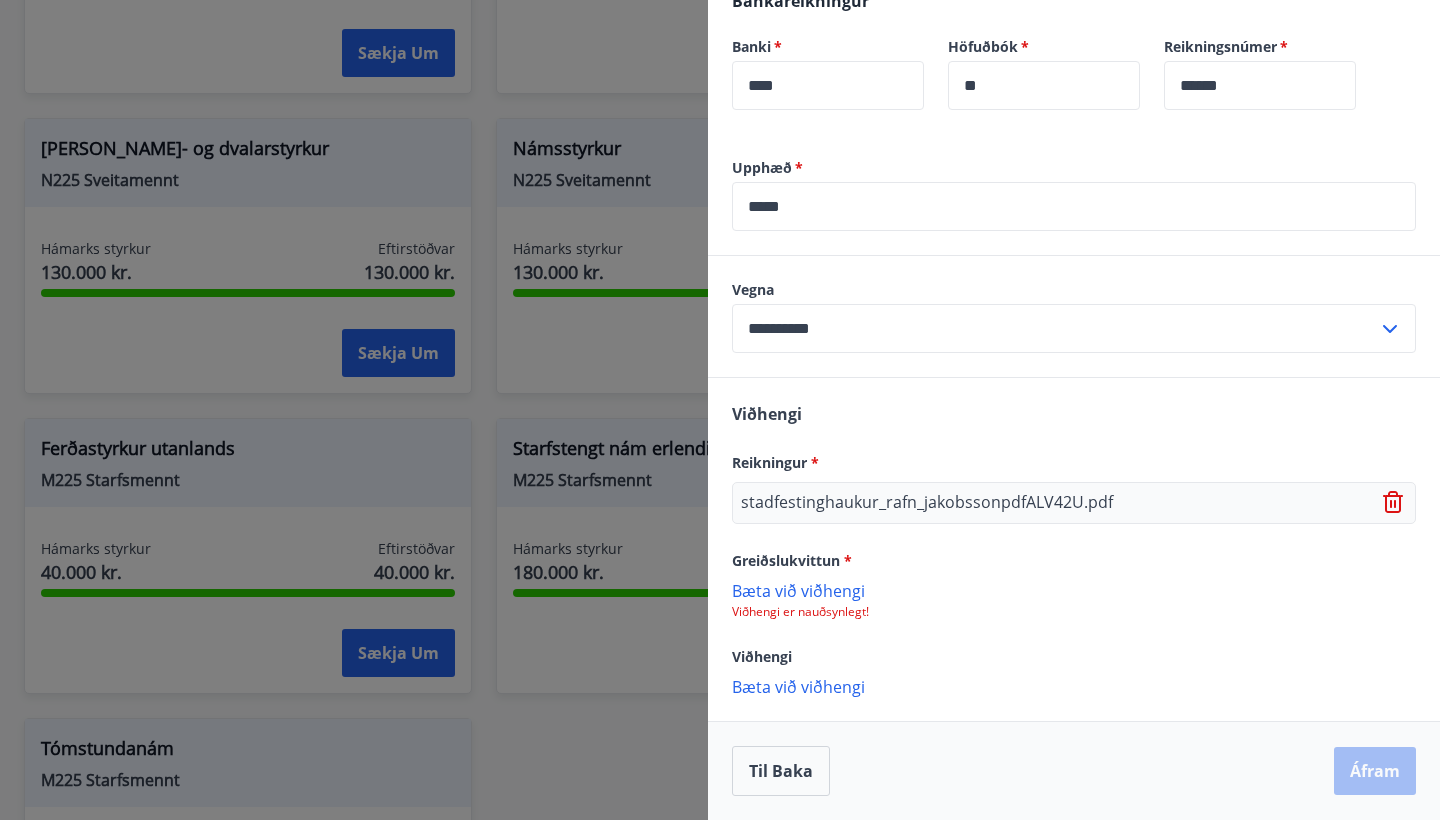 click on "Bæta við viðhengi" at bounding box center (1074, 590) 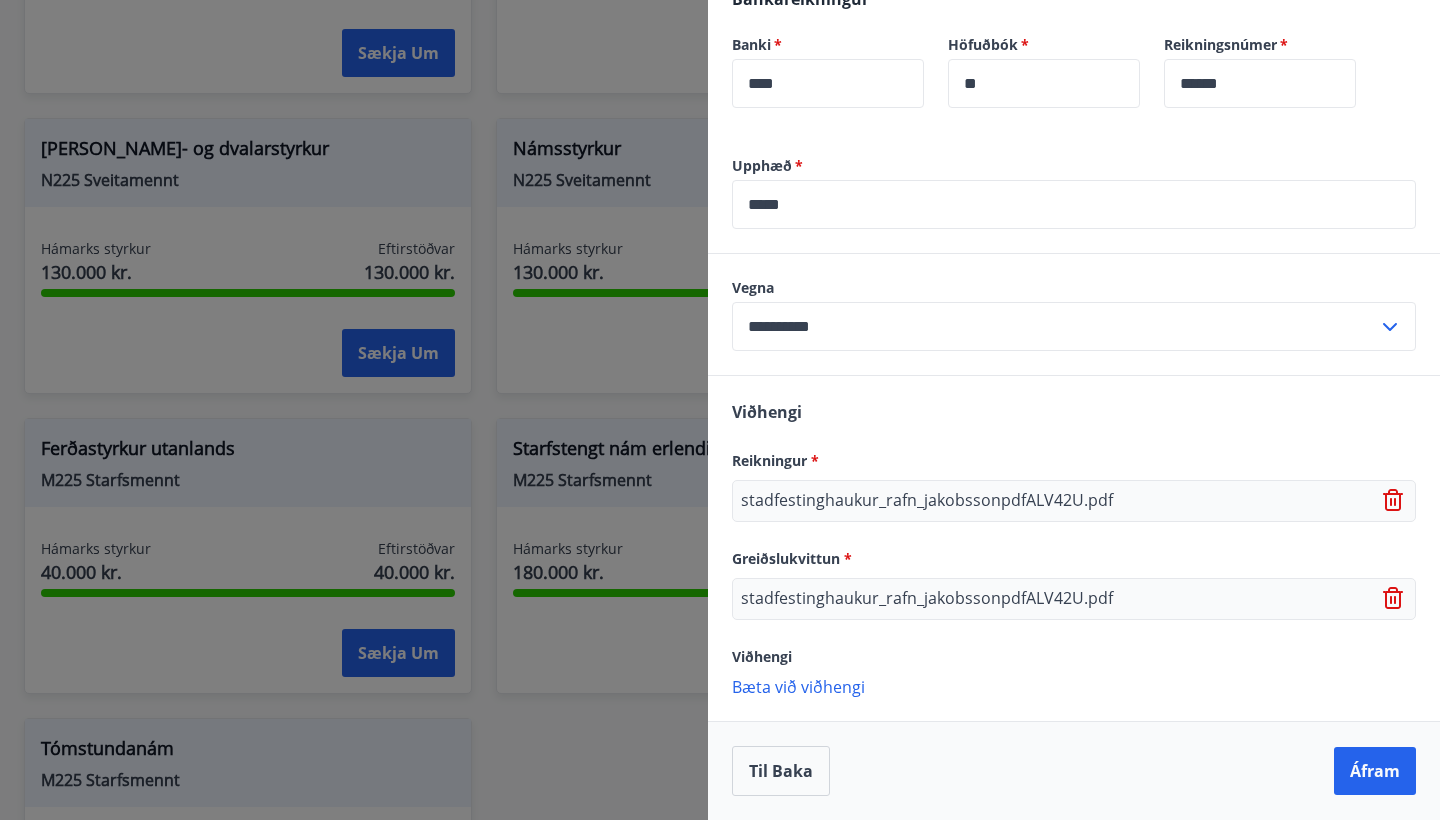 scroll, scrollTop: 635, scrollLeft: 0, axis: vertical 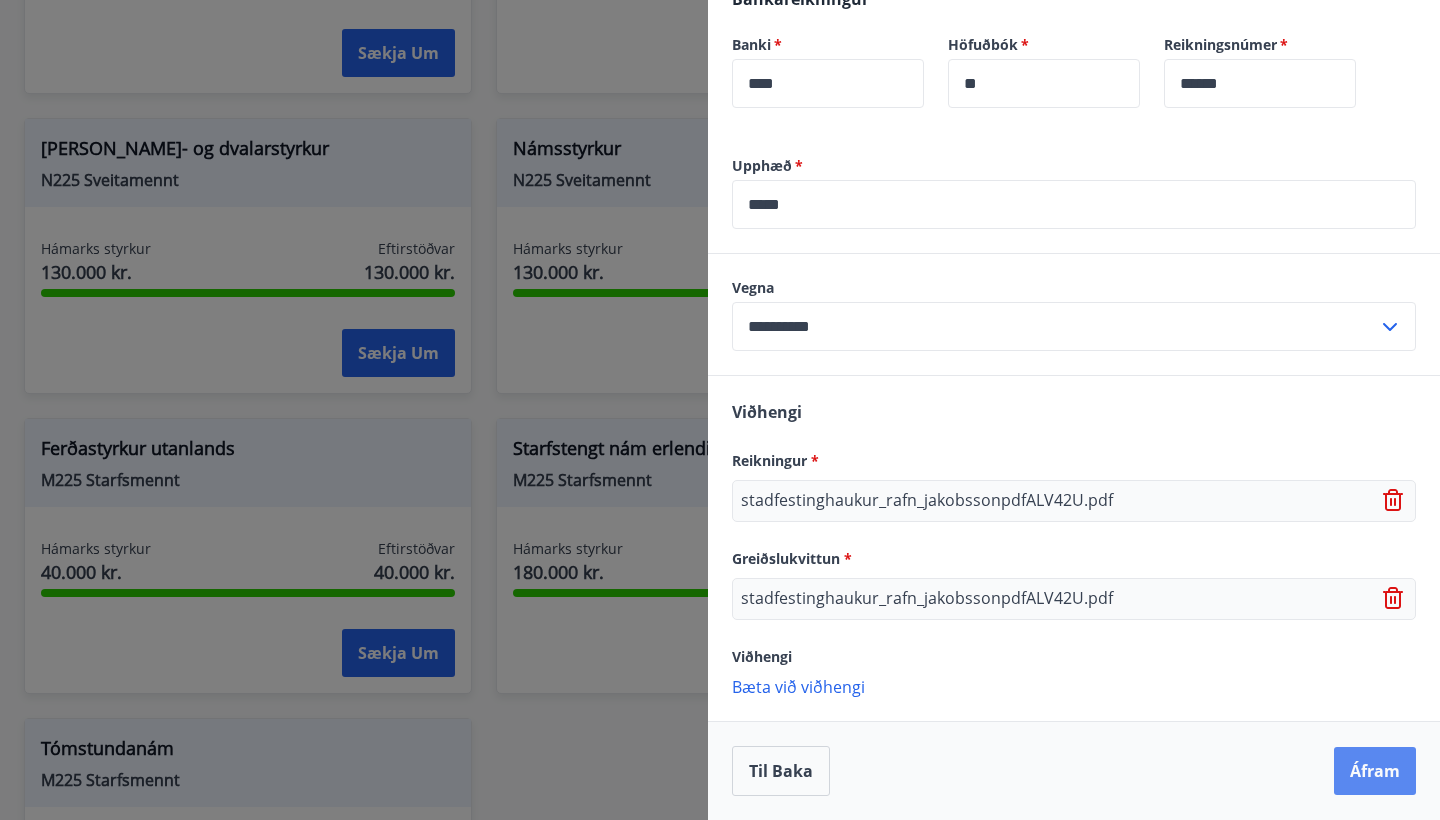 click on "Áfram" at bounding box center [1375, 771] 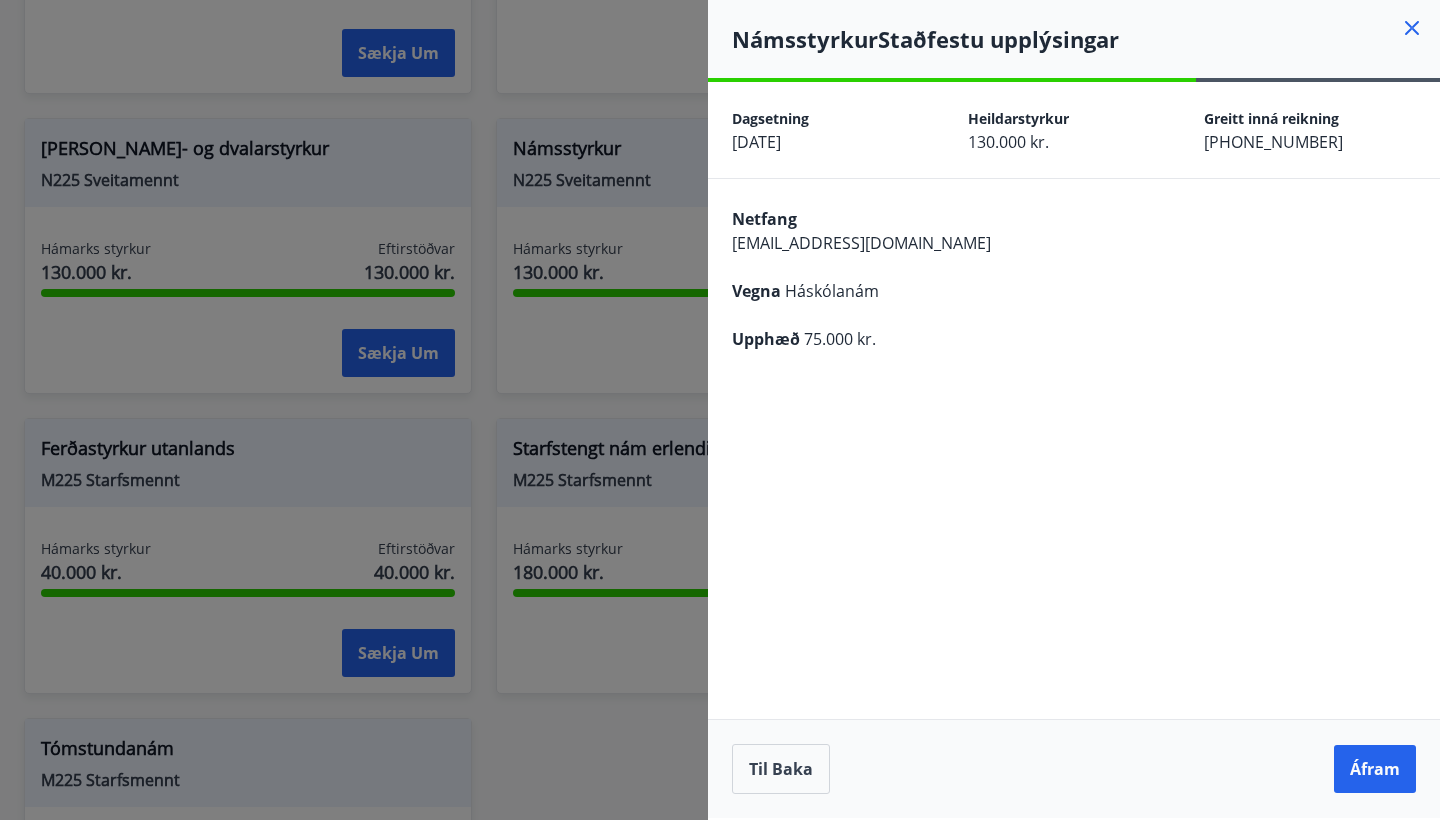 scroll, scrollTop: 0, scrollLeft: 0, axis: both 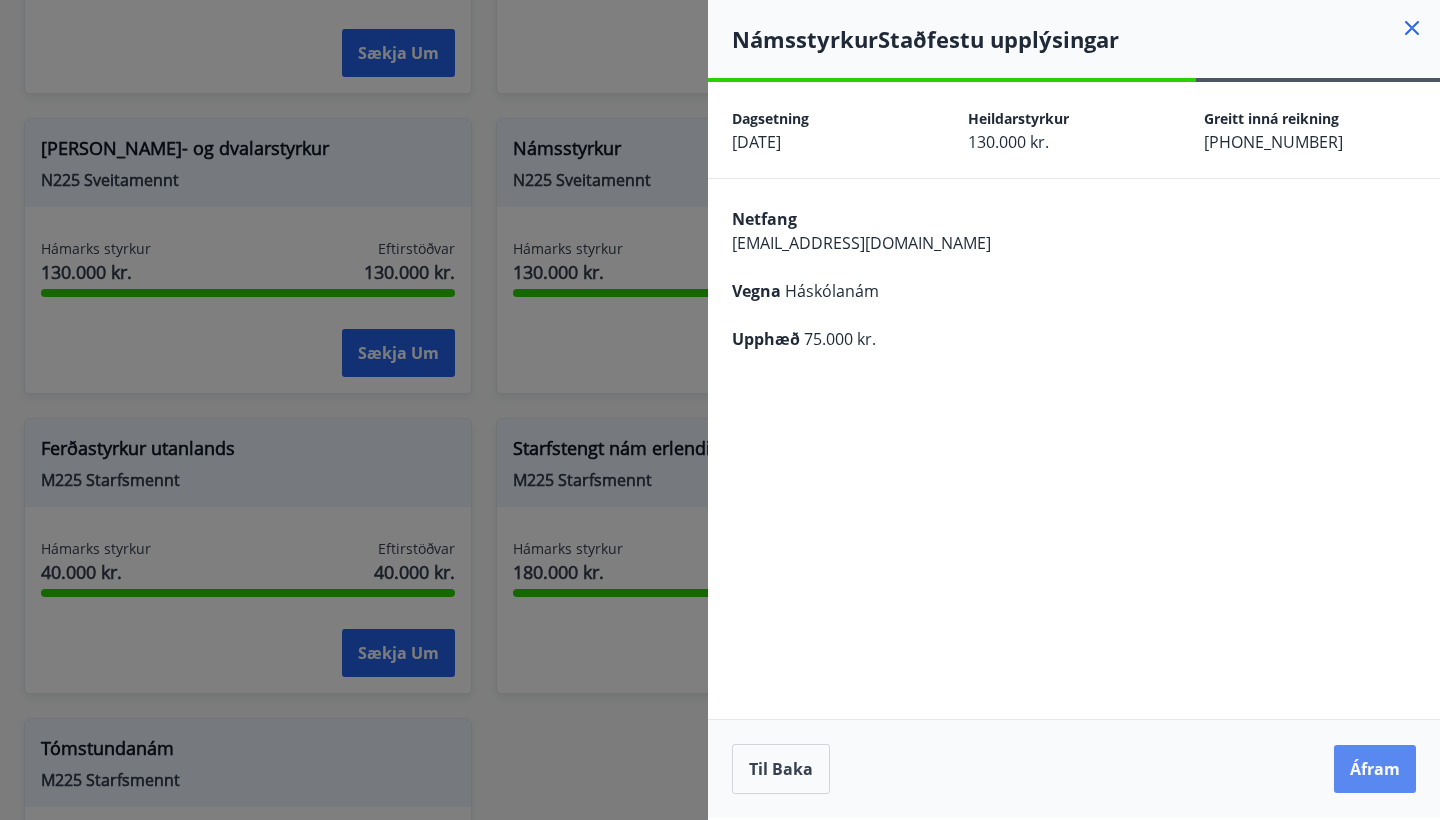 click on "Áfram" at bounding box center (1375, 769) 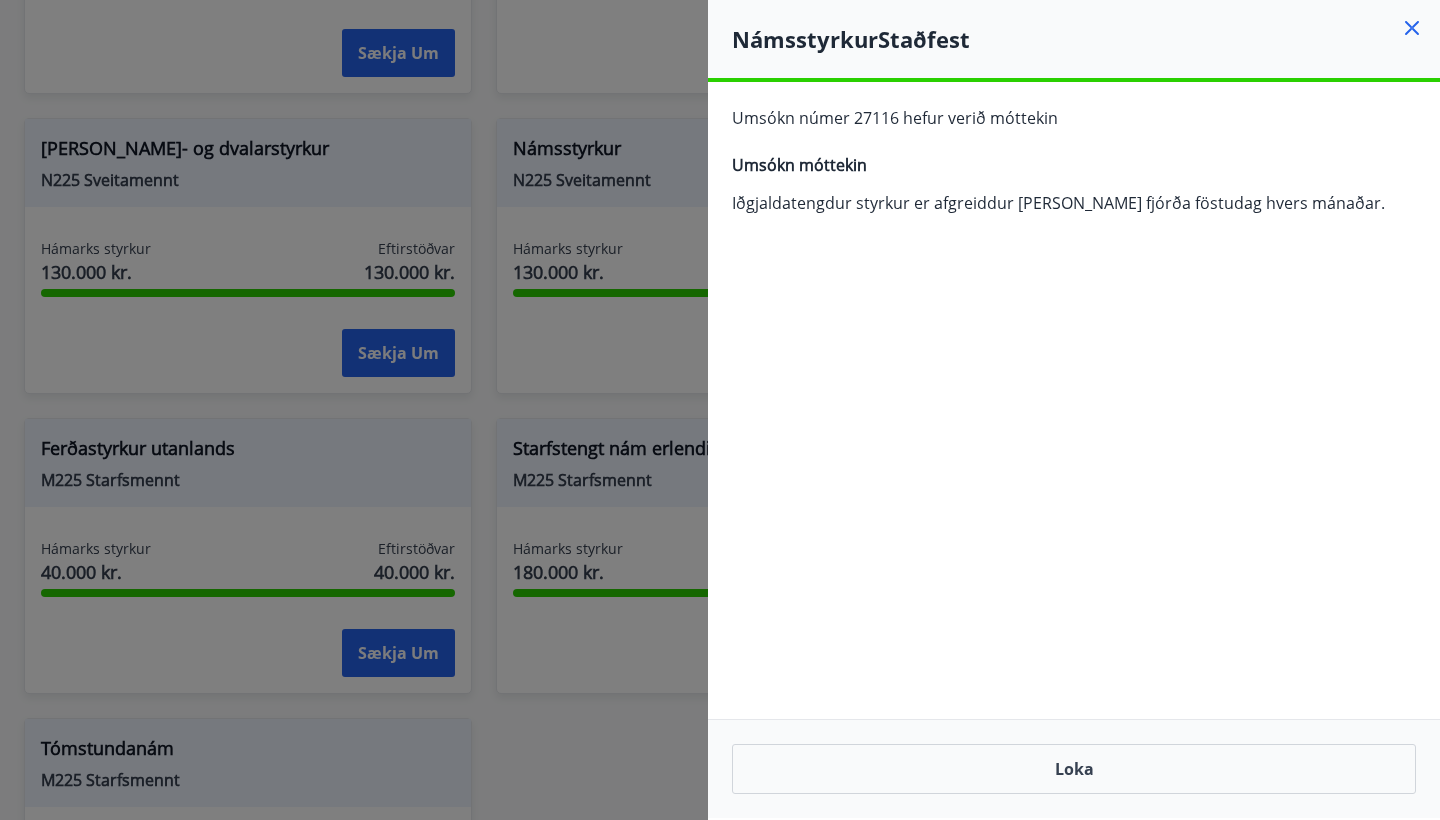 click on "Námsstyrkur  Staðfest" at bounding box center (1086, 39) 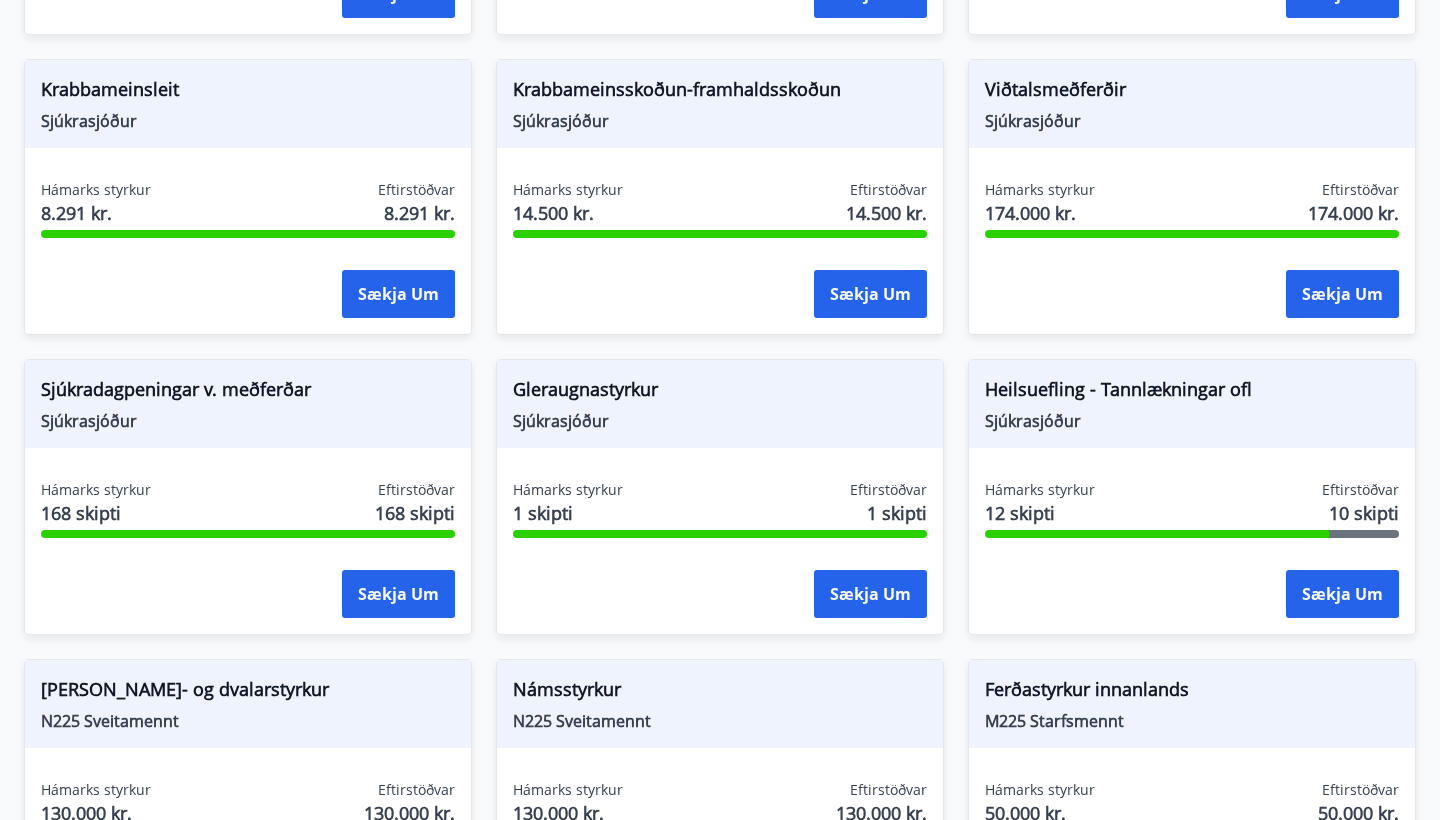 scroll, scrollTop: 1384, scrollLeft: 0, axis: vertical 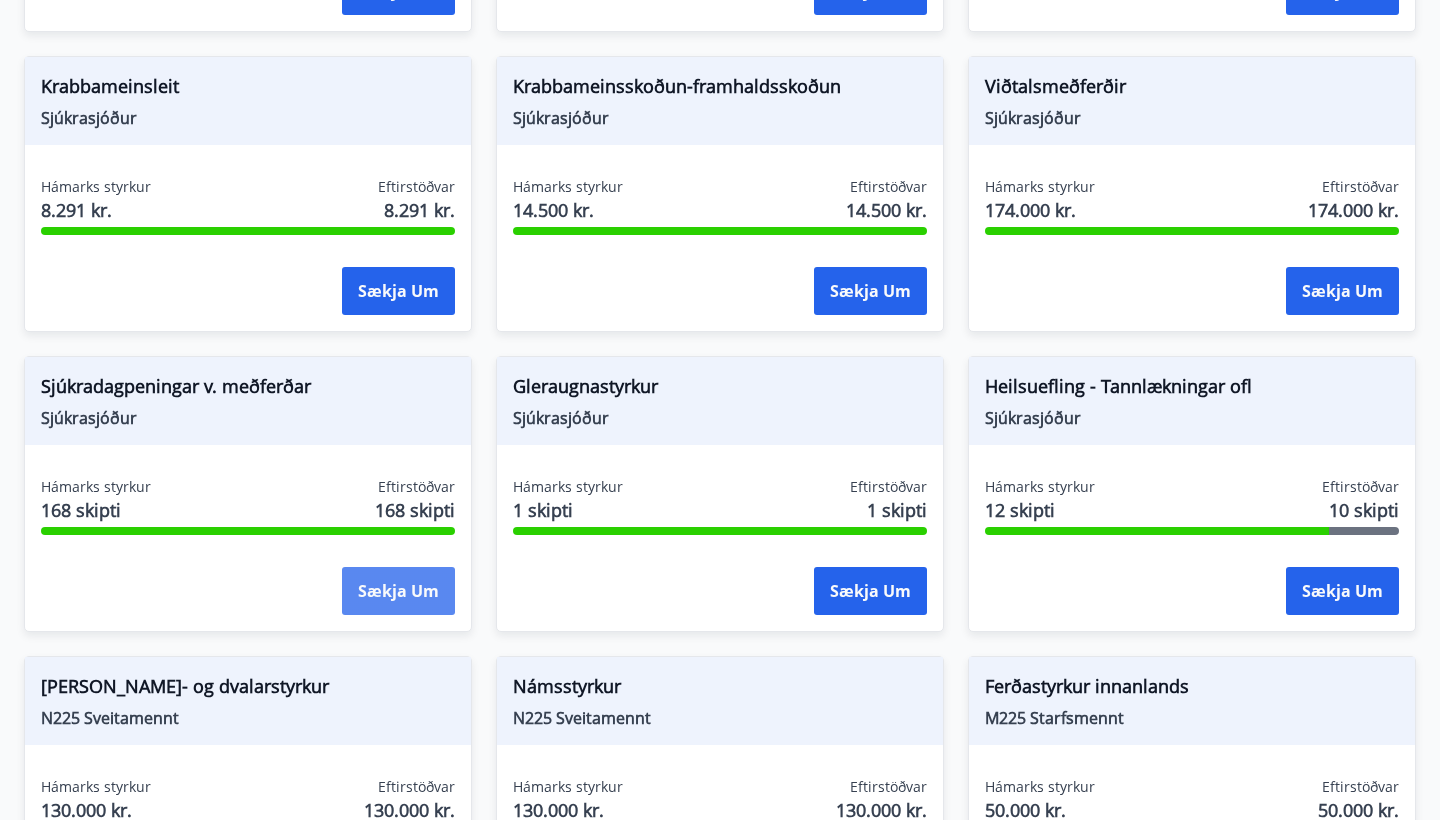 click on "Sækja um" at bounding box center (398, 591) 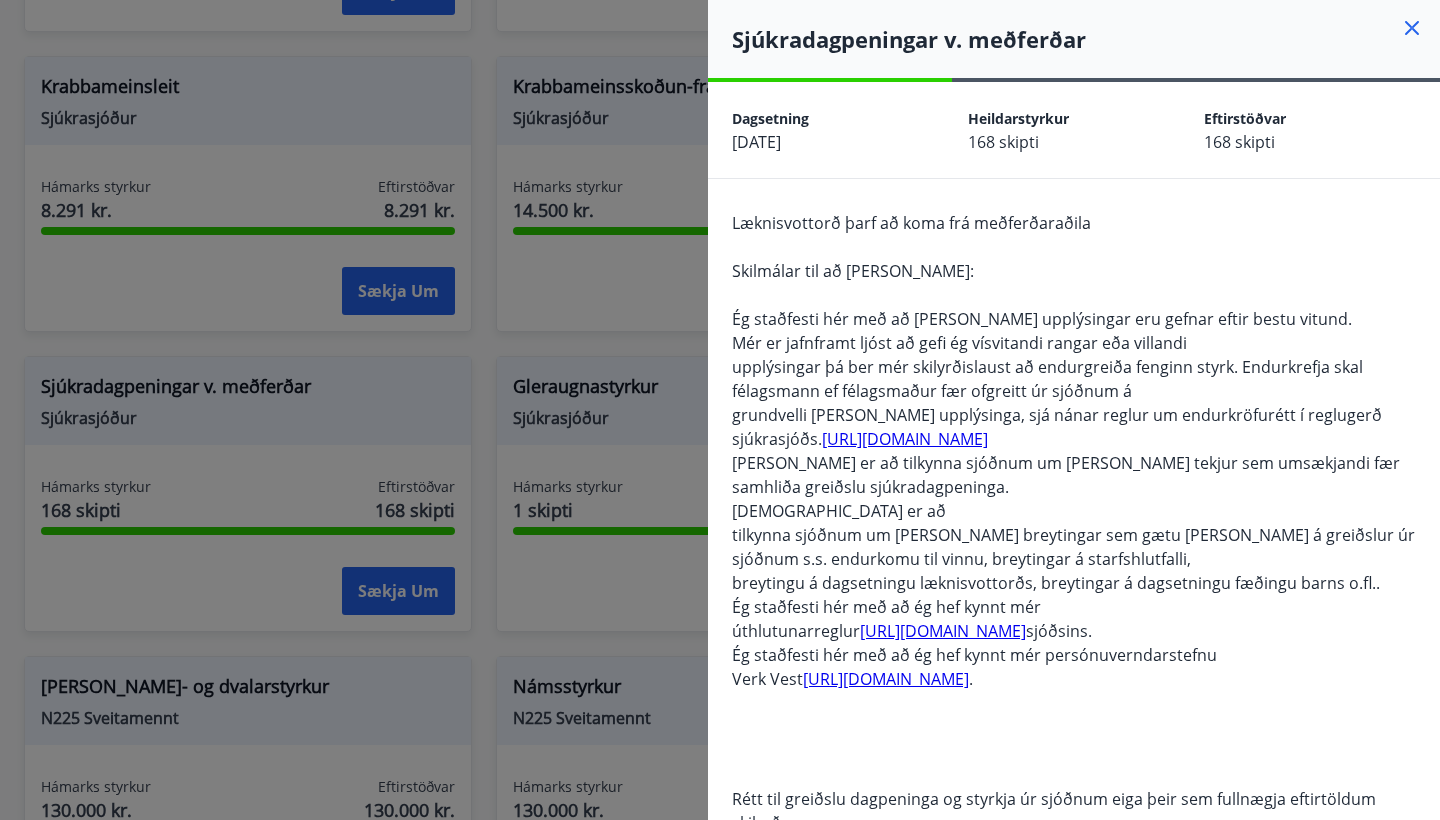 scroll, scrollTop: 0, scrollLeft: 0, axis: both 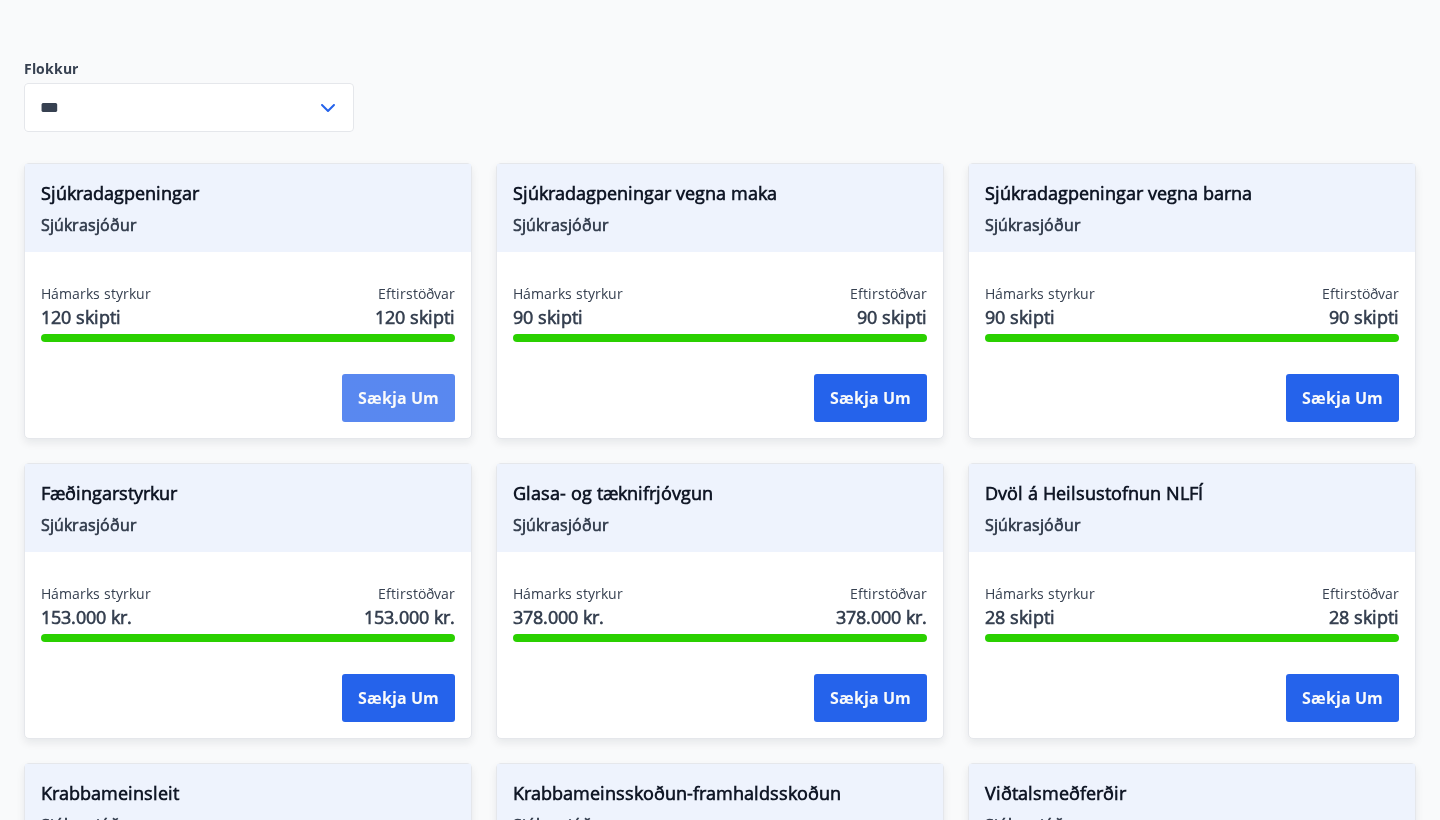click on "Sækja um" at bounding box center (398, 398) 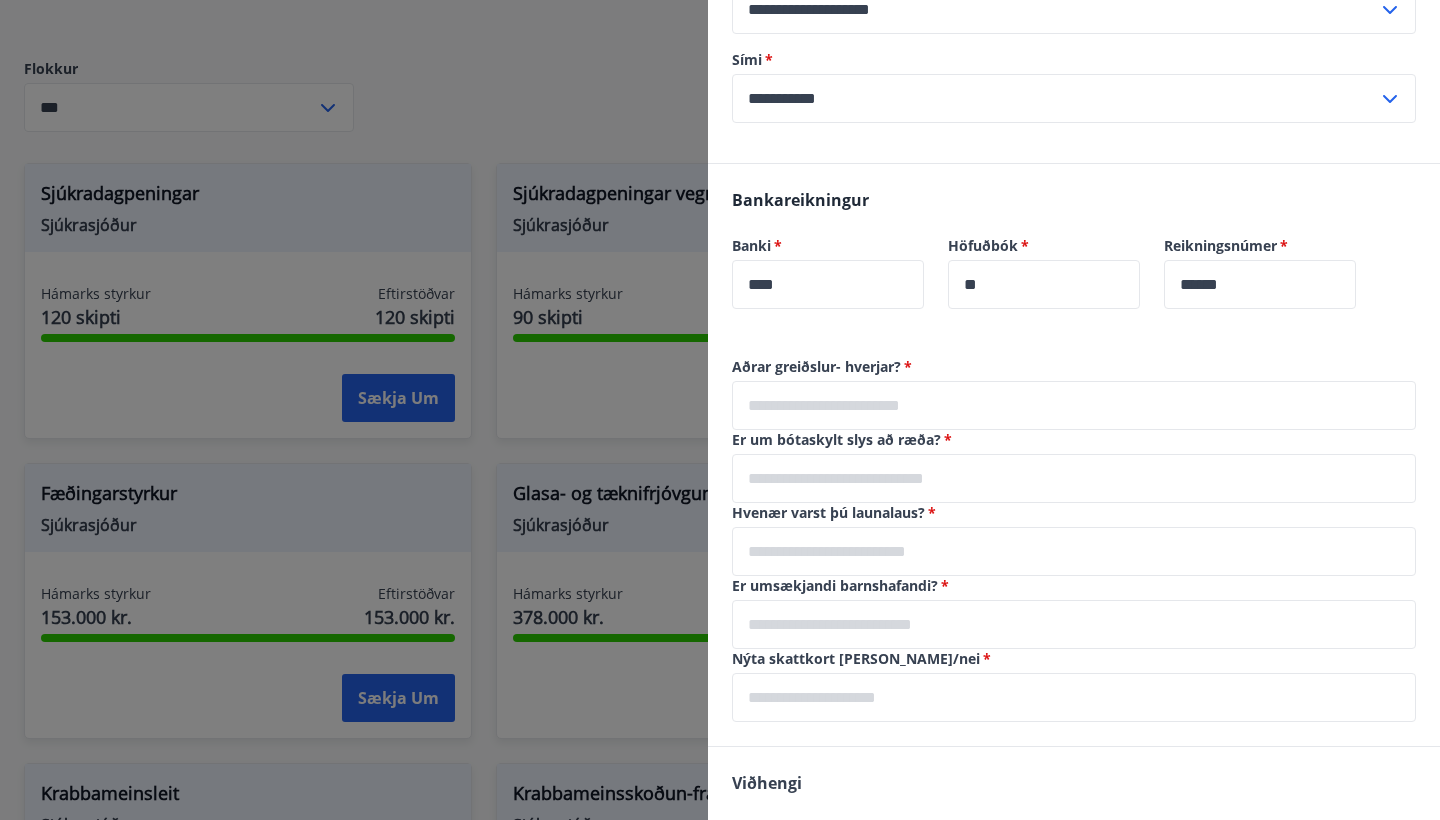 scroll, scrollTop: 1324, scrollLeft: 0, axis: vertical 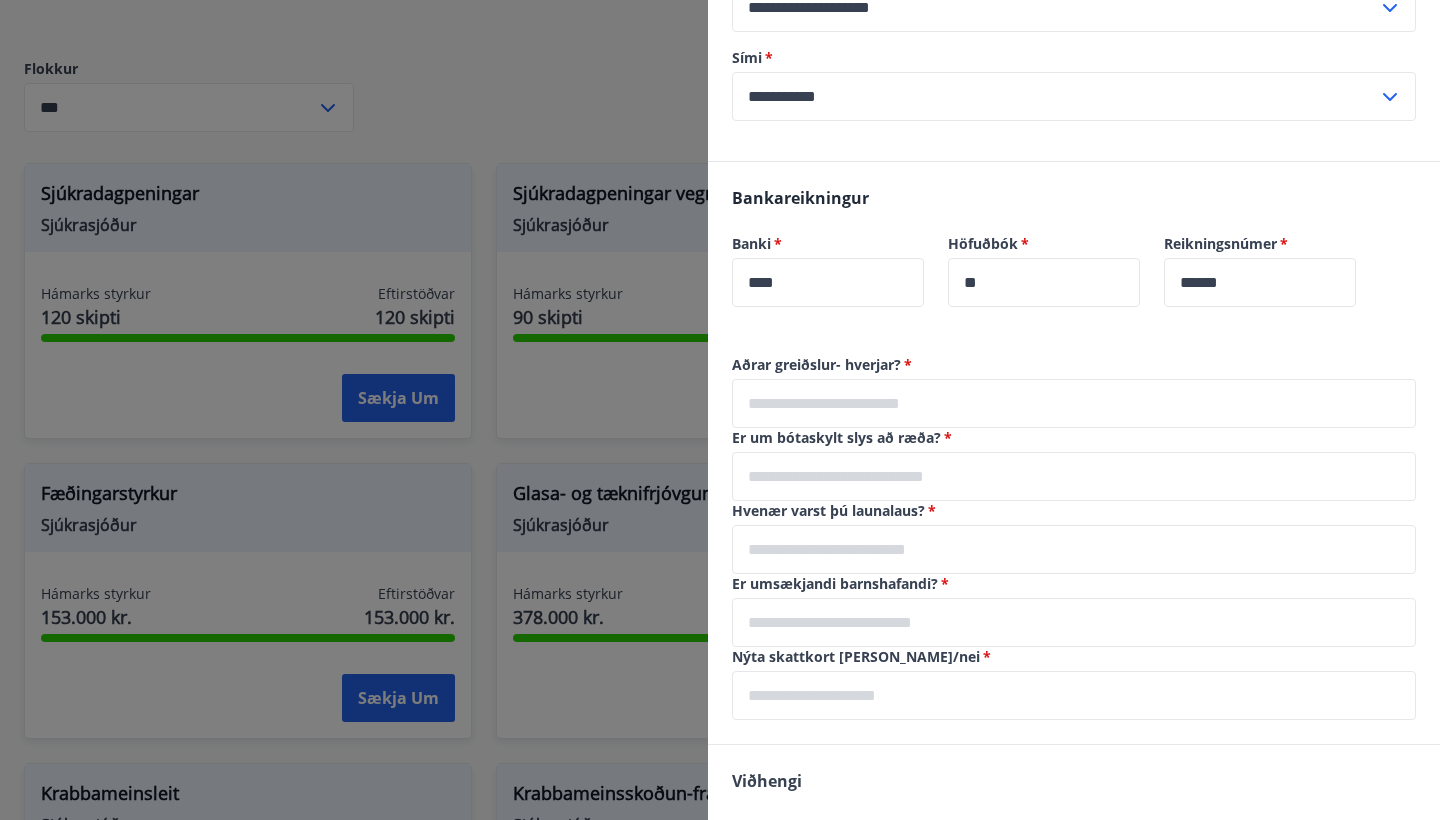 click at bounding box center (1074, 403) 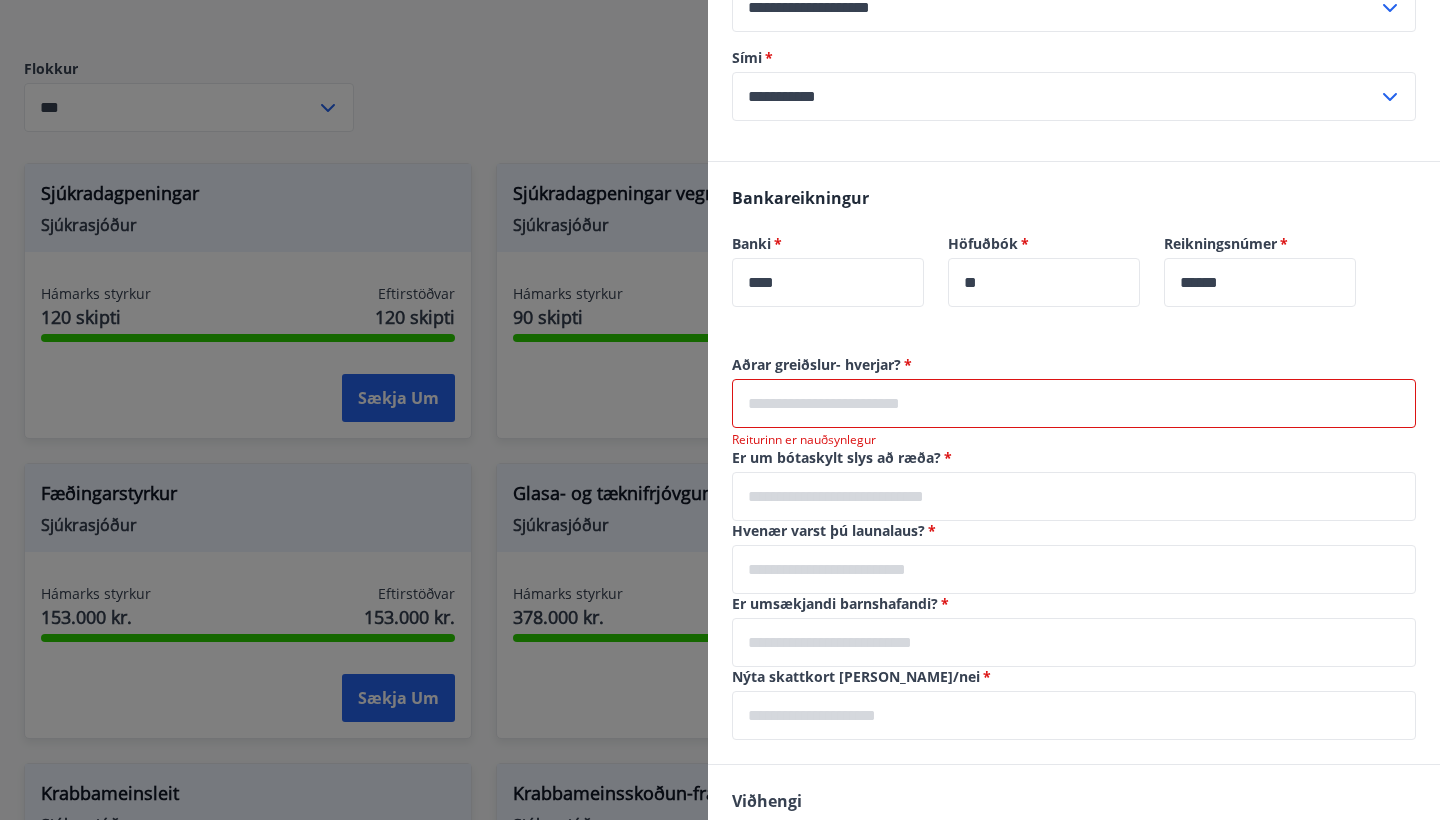 click on "Aðrar greiðslur- hverjar?   *" at bounding box center (1074, 365) 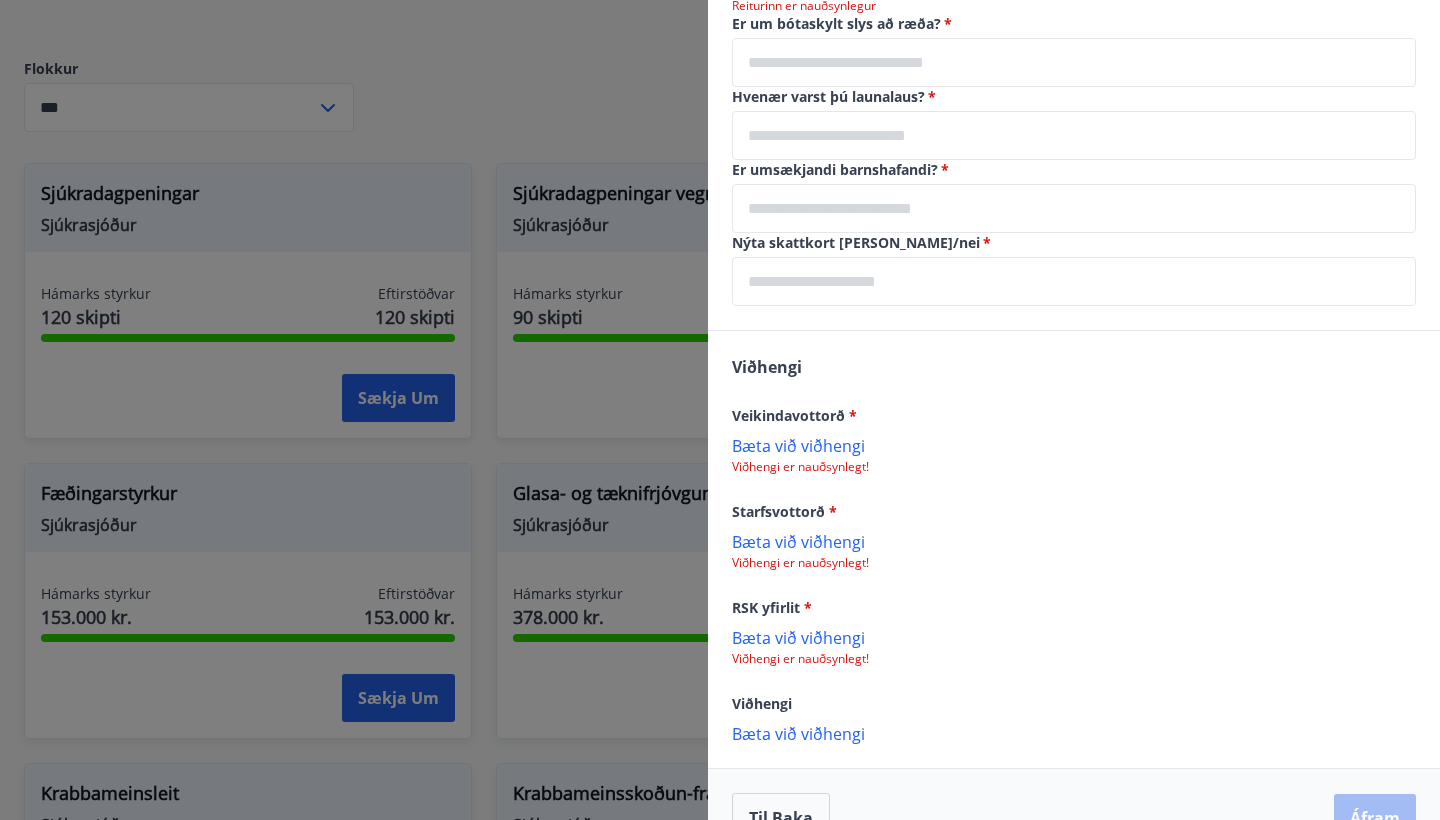 scroll, scrollTop: 1757, scrollLeft: 0, axis: vertical 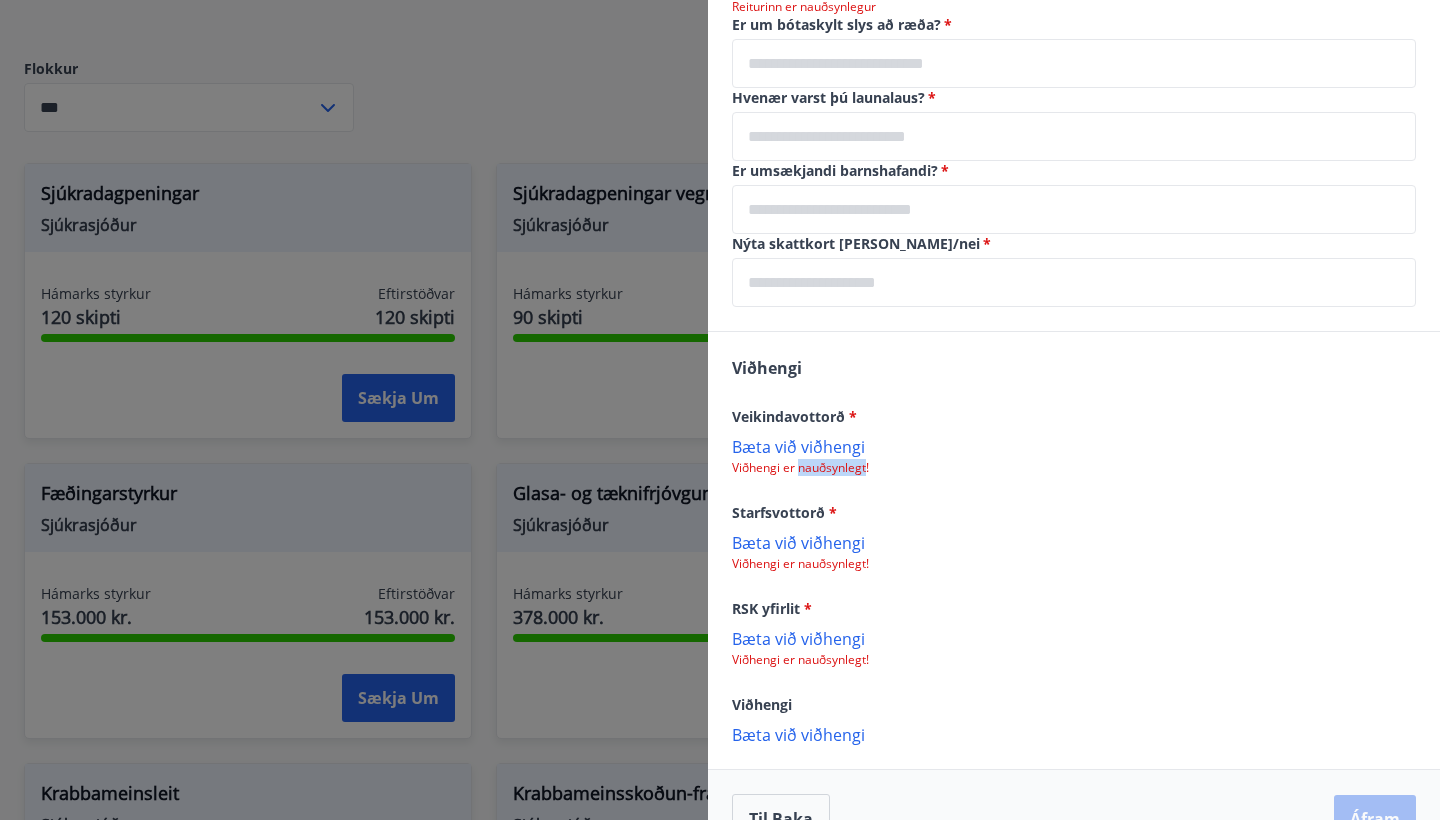 drag, startPoint x: 801, startPoint y: 422, endPoint x: 867, endPoint y: 424, distance: 66.0303 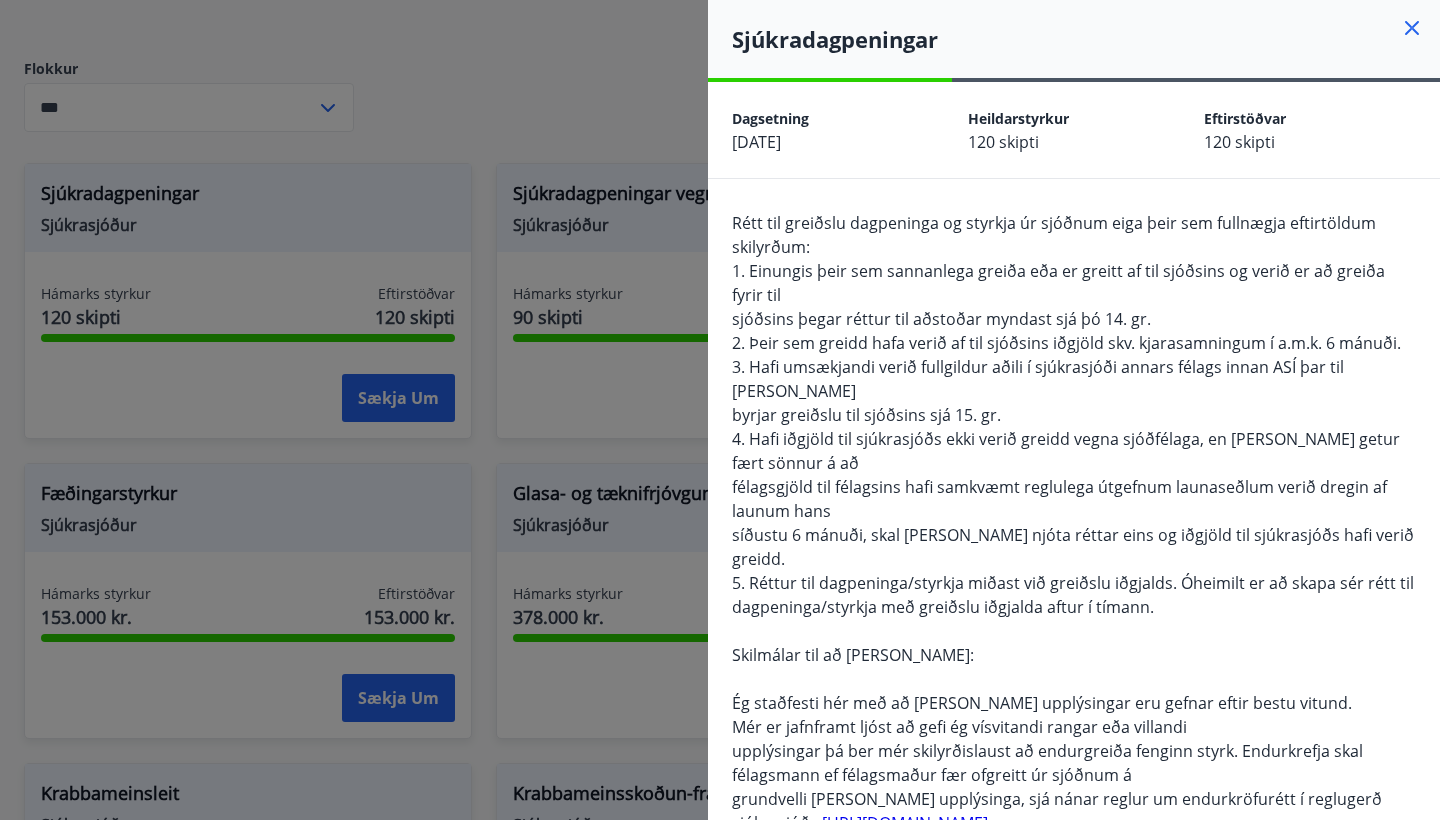 scroll, scrollTop: 0, scrollLeft: 0, axis: both 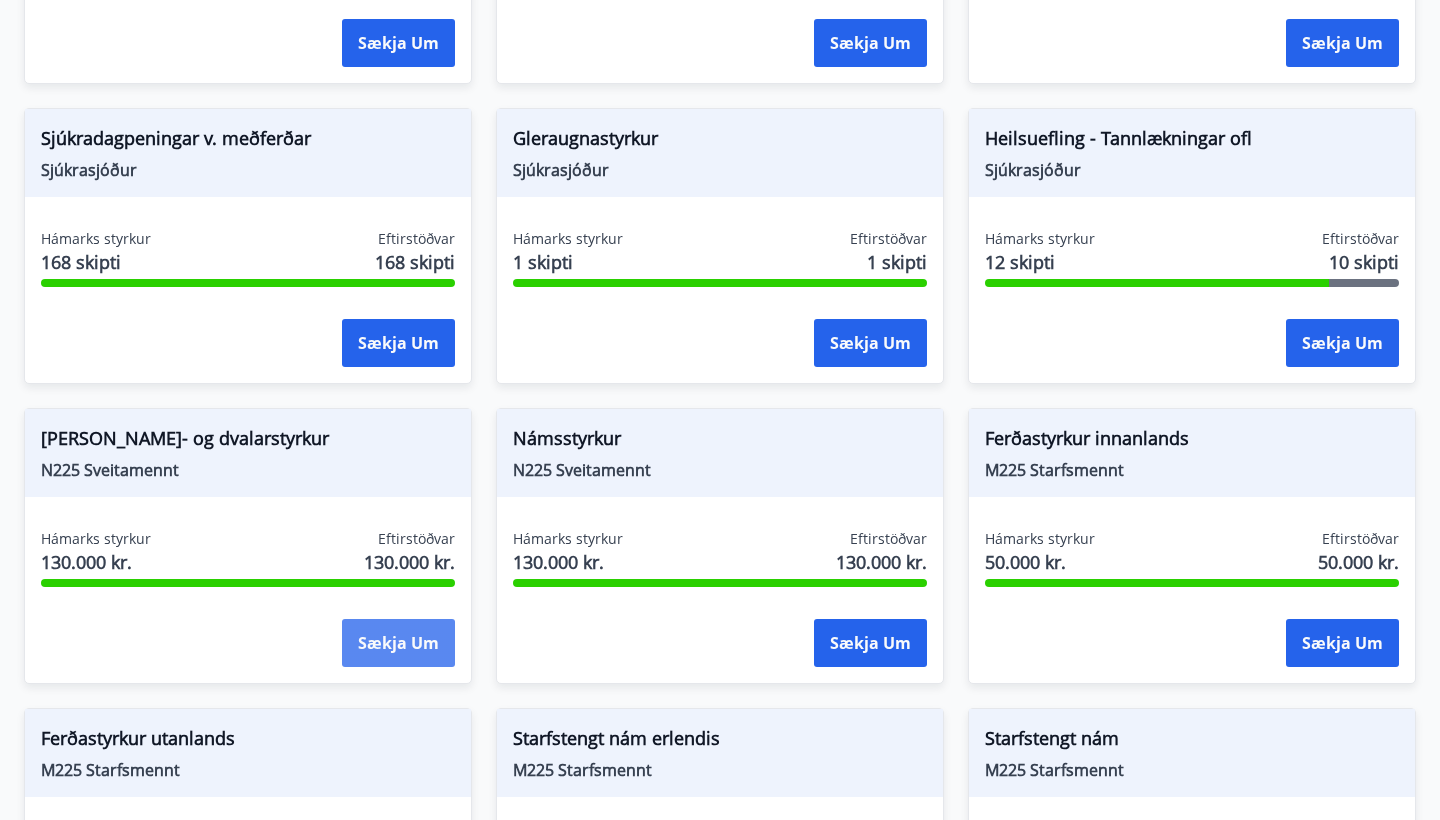 click on "Sækja um" at bounding box center [398, 643] 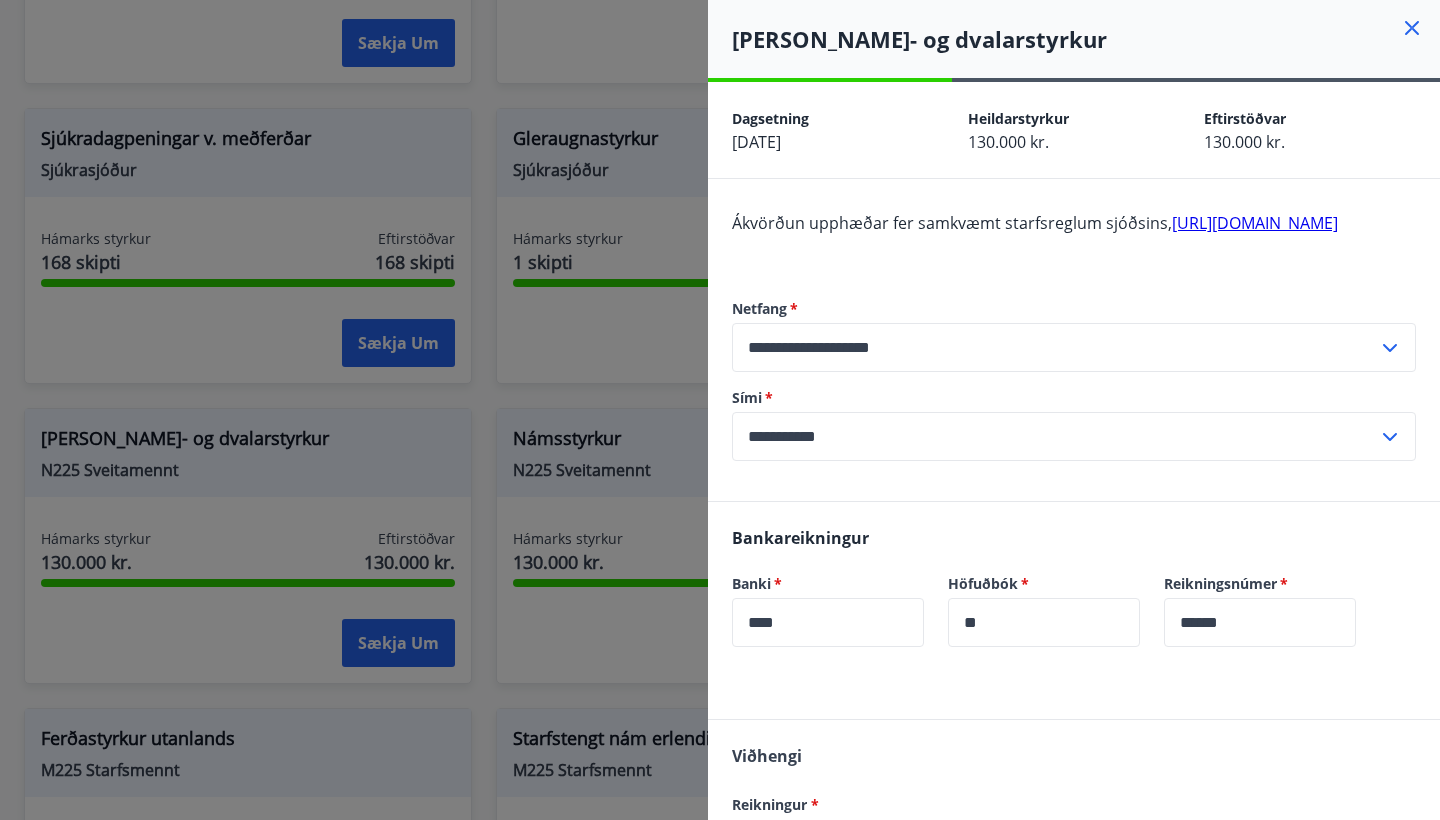 scroll, scrollTop: 0, scrollLeft: 0, axis: both 